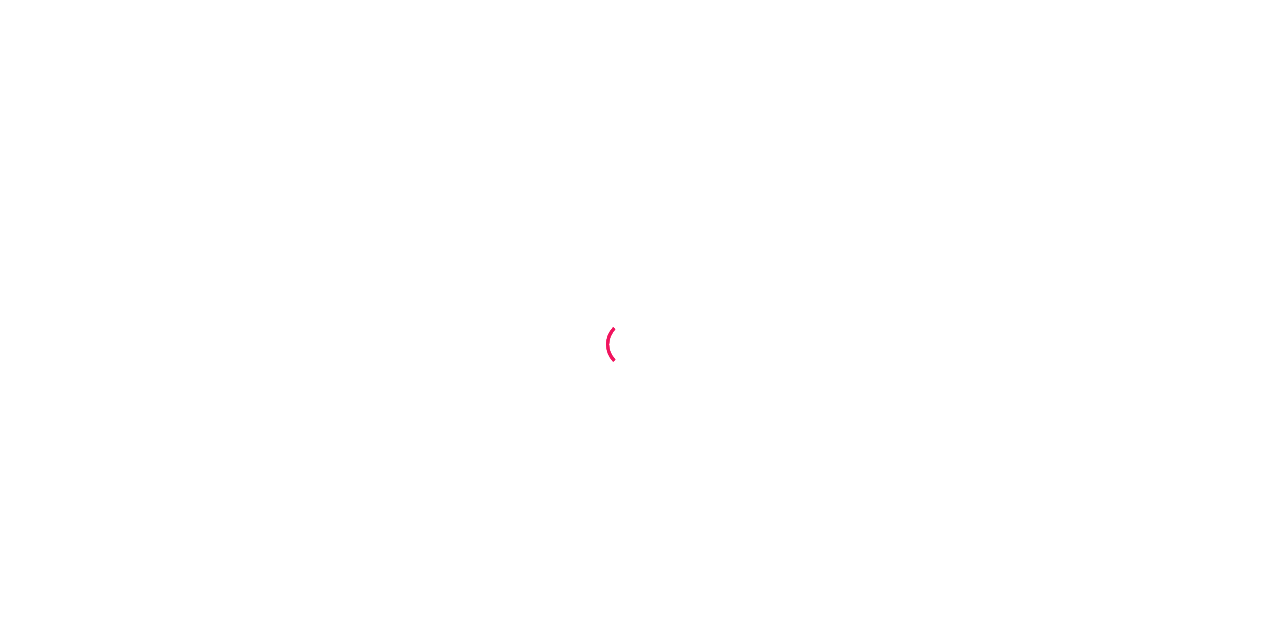 scroll, scrollTop: 0, scrollLeft: 0, axis: both 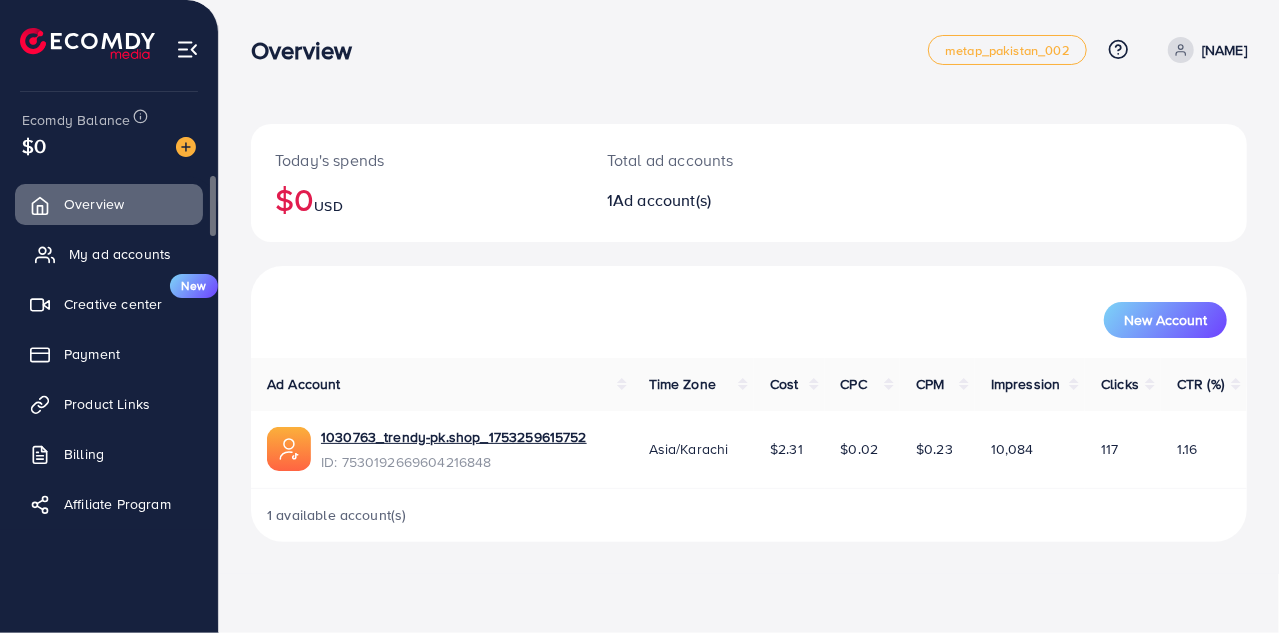 click on "My ad accounts" at bounding box center (109, 254) 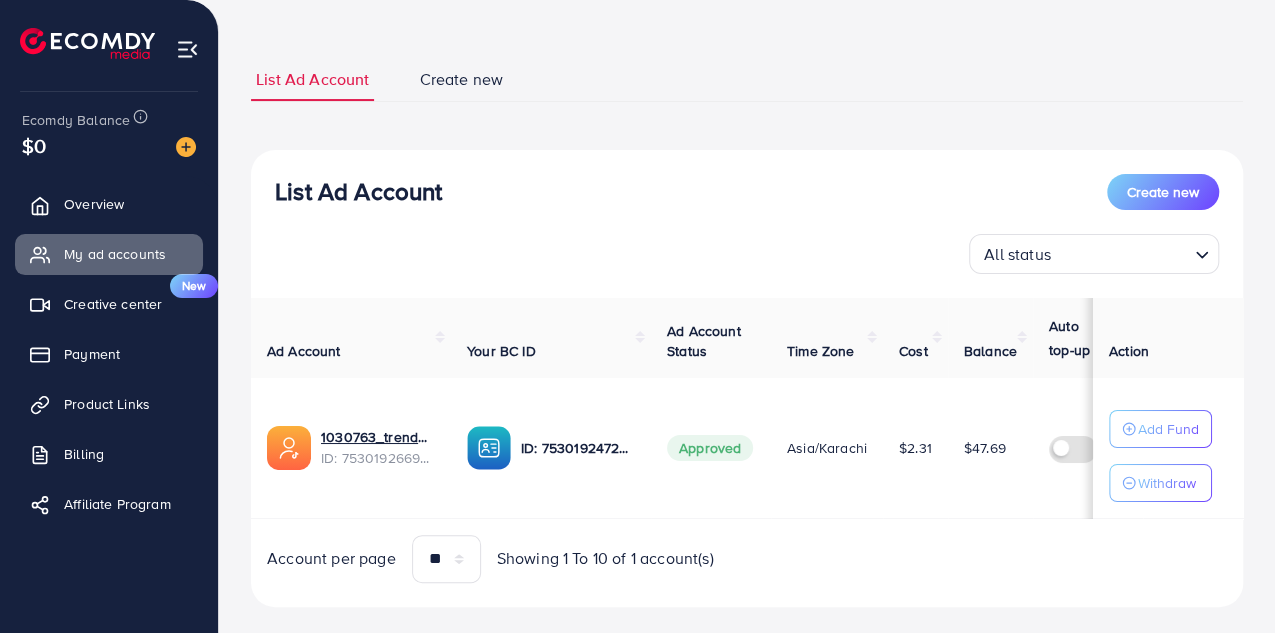scroll, scrollTop: 94, scrollLeft: 0, axis: vertical 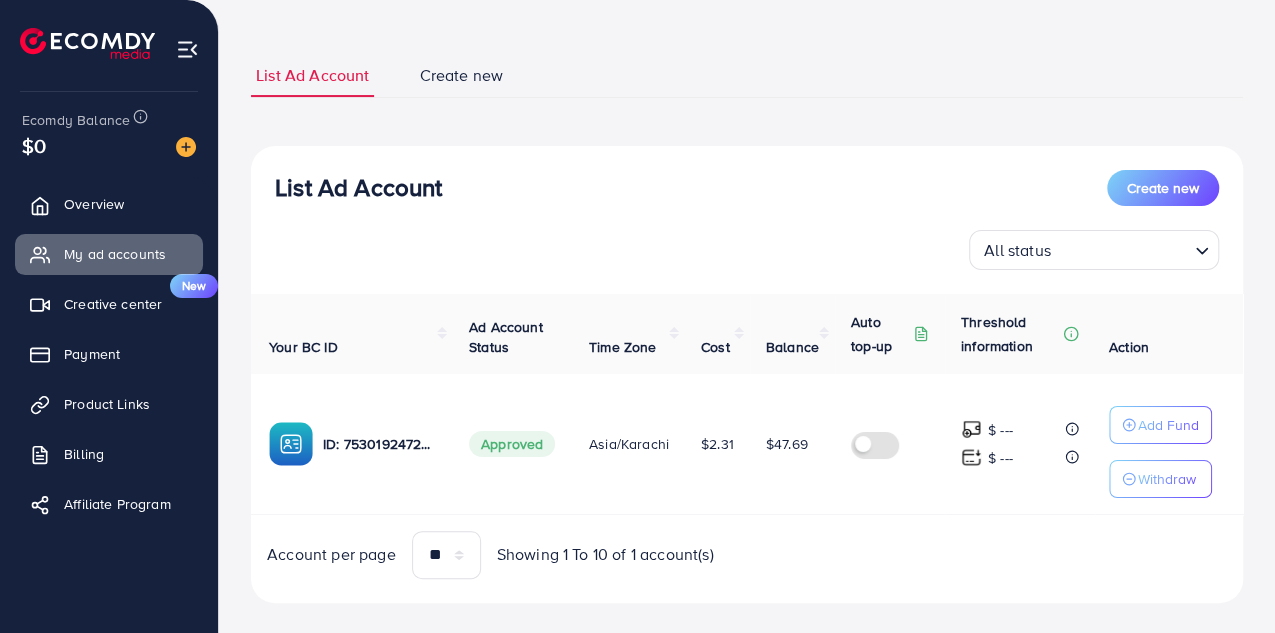 click at bounding box center (879, 443) 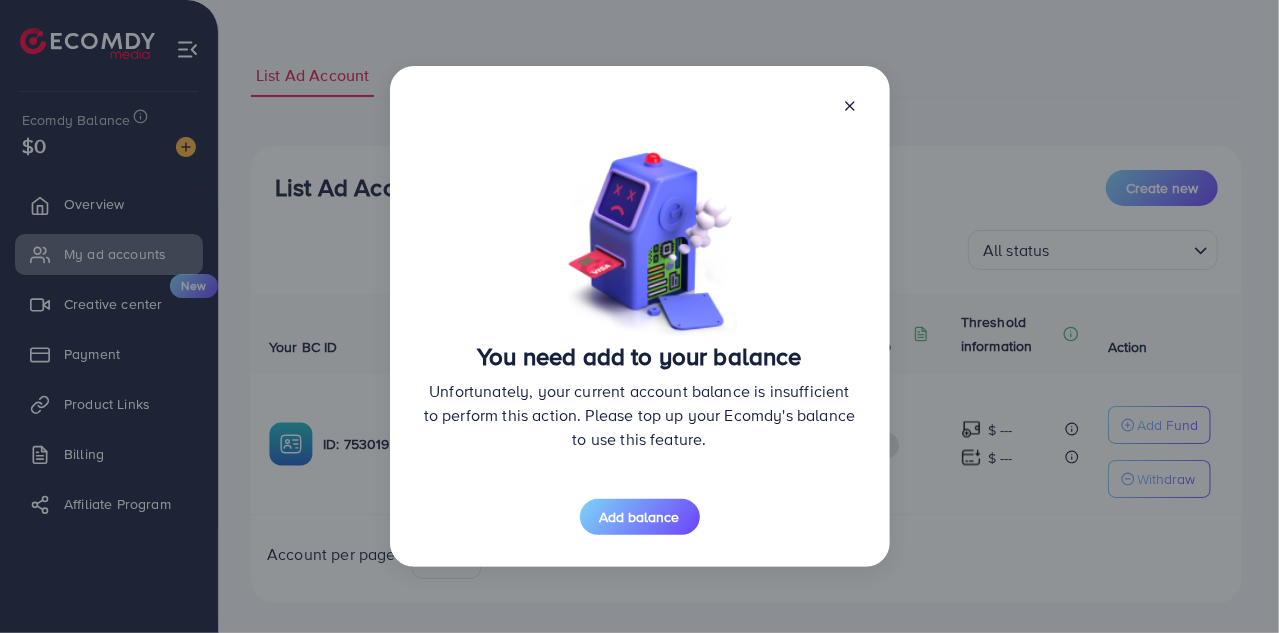 click 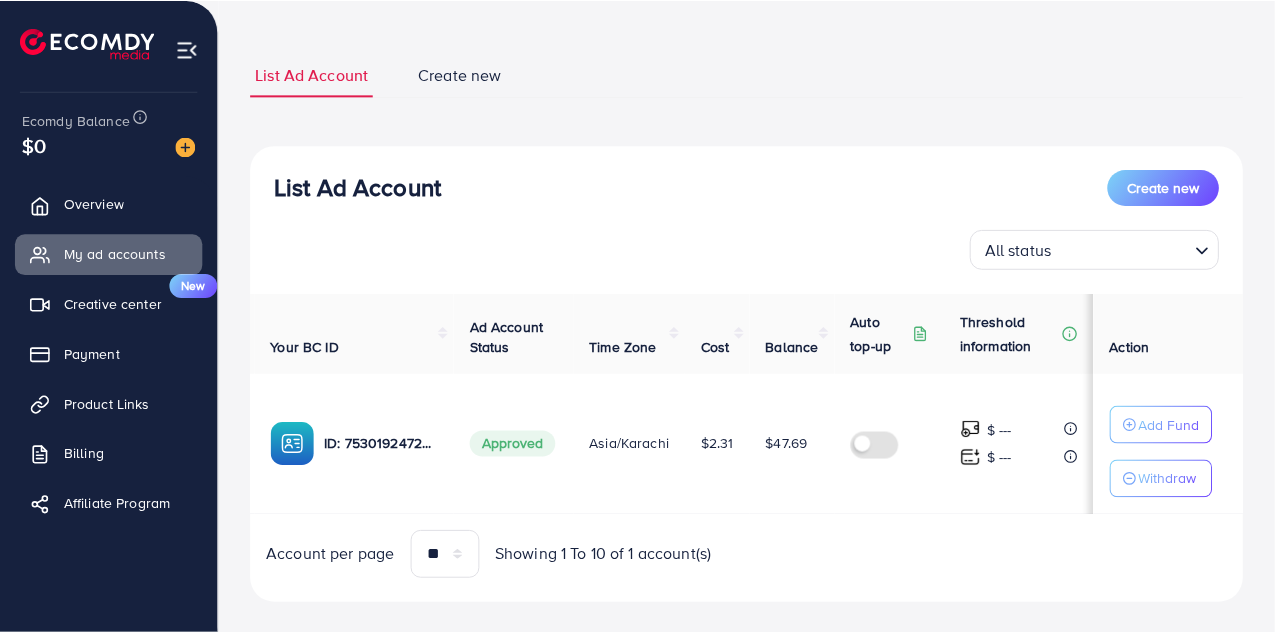 scroll, scrollTop: 0, scrollLeft: 194, axis: horizontal 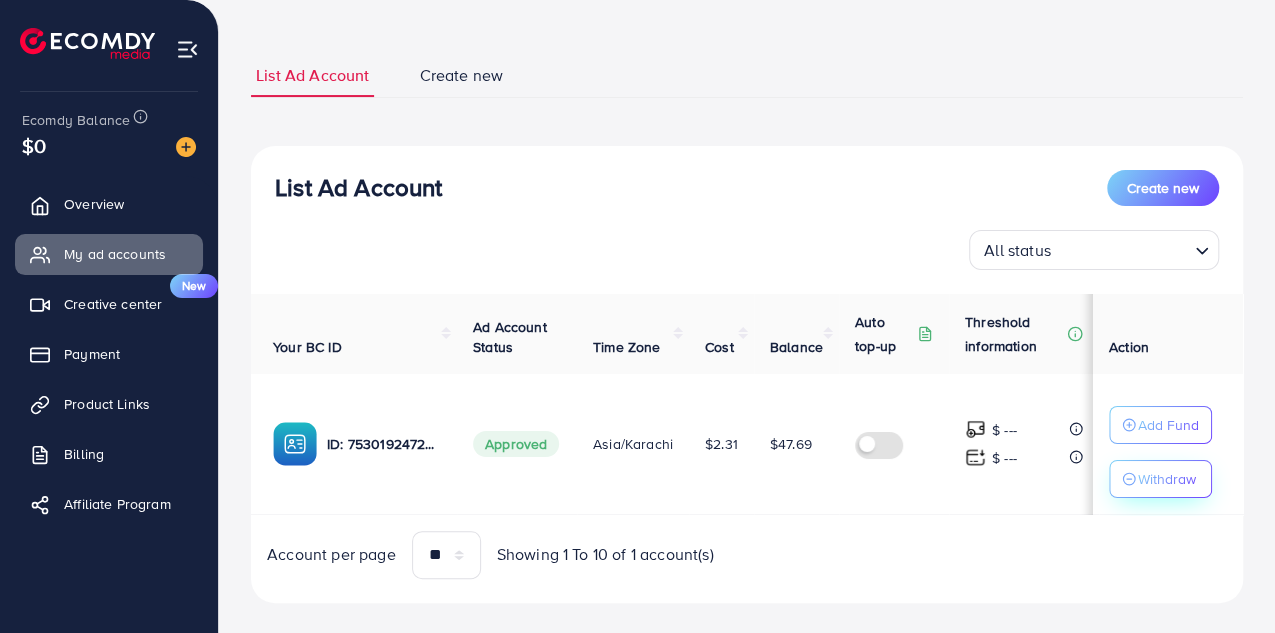 click on "Withdraw" at bounding box center [1167, 479] 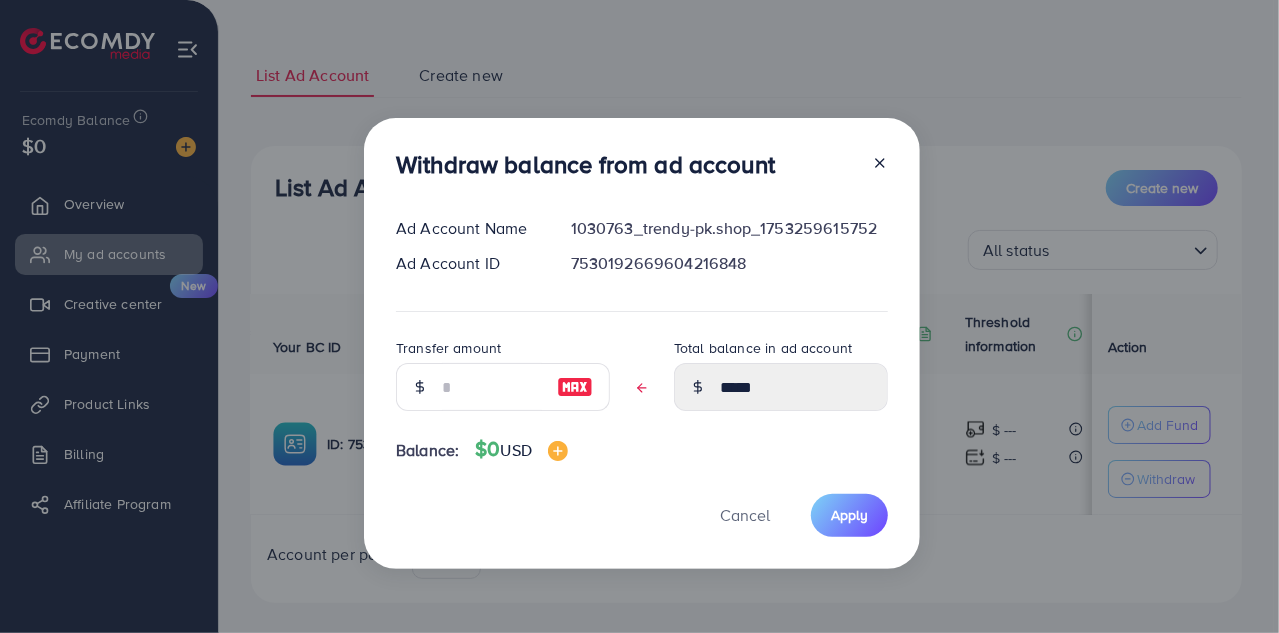 click at bounding box center (575, 387) 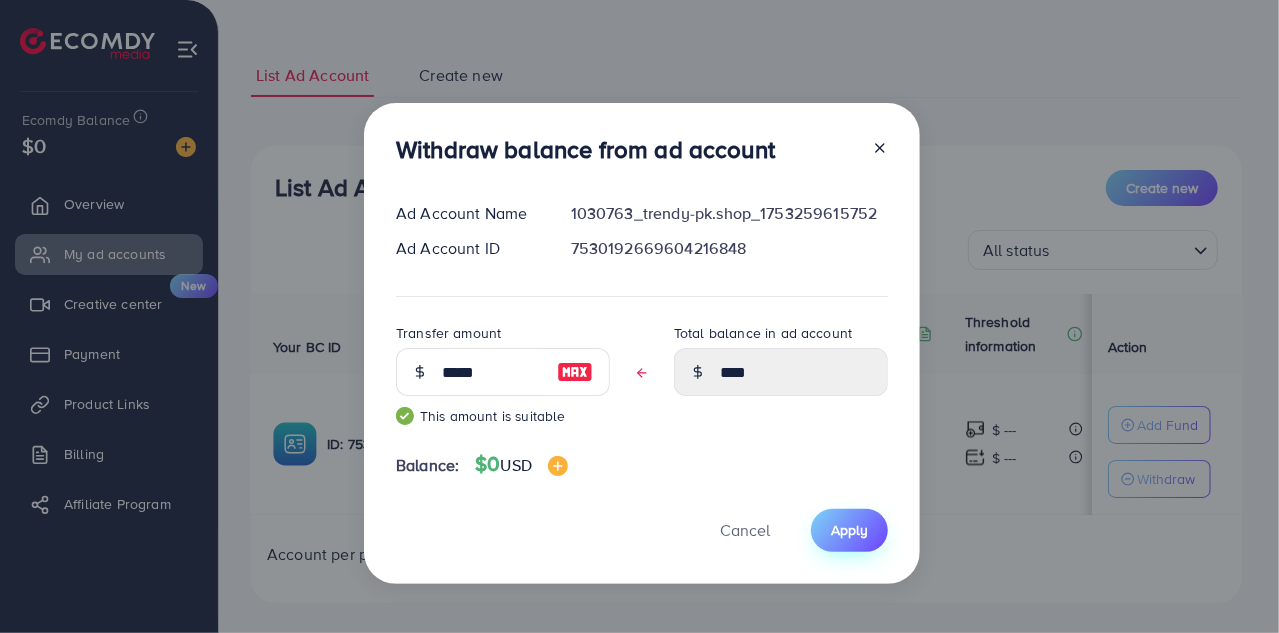 click on "Apply" at bounding box center (849, 530) 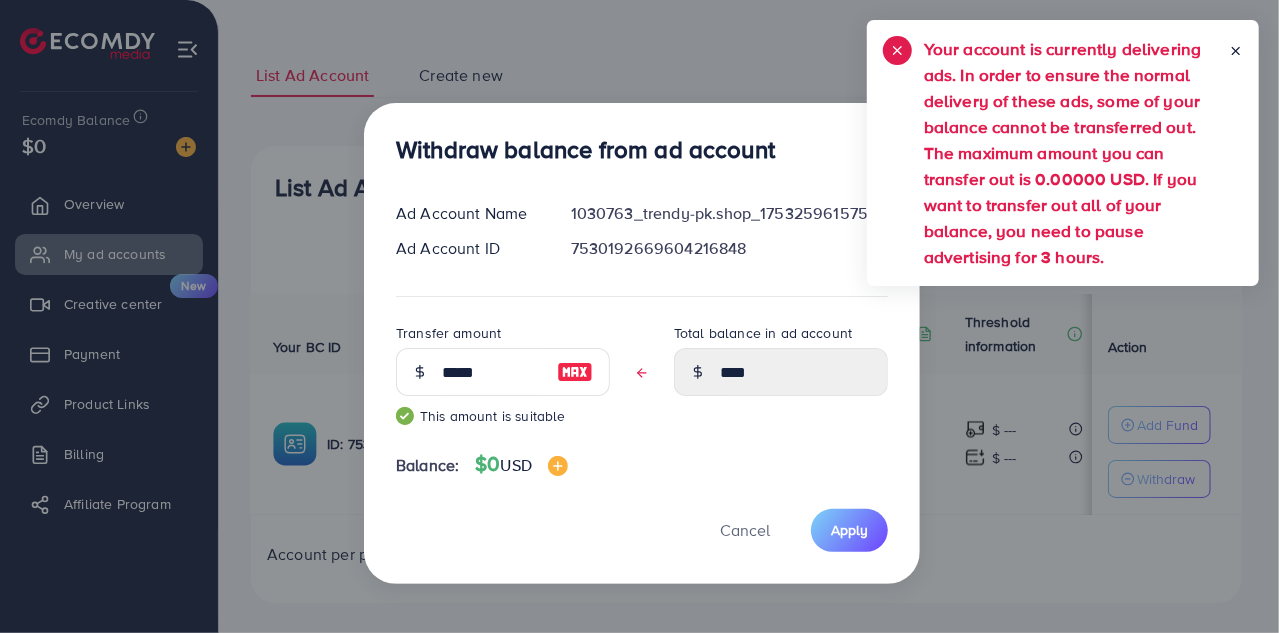 click on "Withdraw balance from ad account   Ad Account Name   1030763_trendy-pk.shop_1753259615752   Ad Account ID   7530192669604216848   Transfer amount  *****  This amount is suitable   Total balance in ad account  **** Balance:  $0  USD   Cancel   Apply" at bounding box center (642, 343) 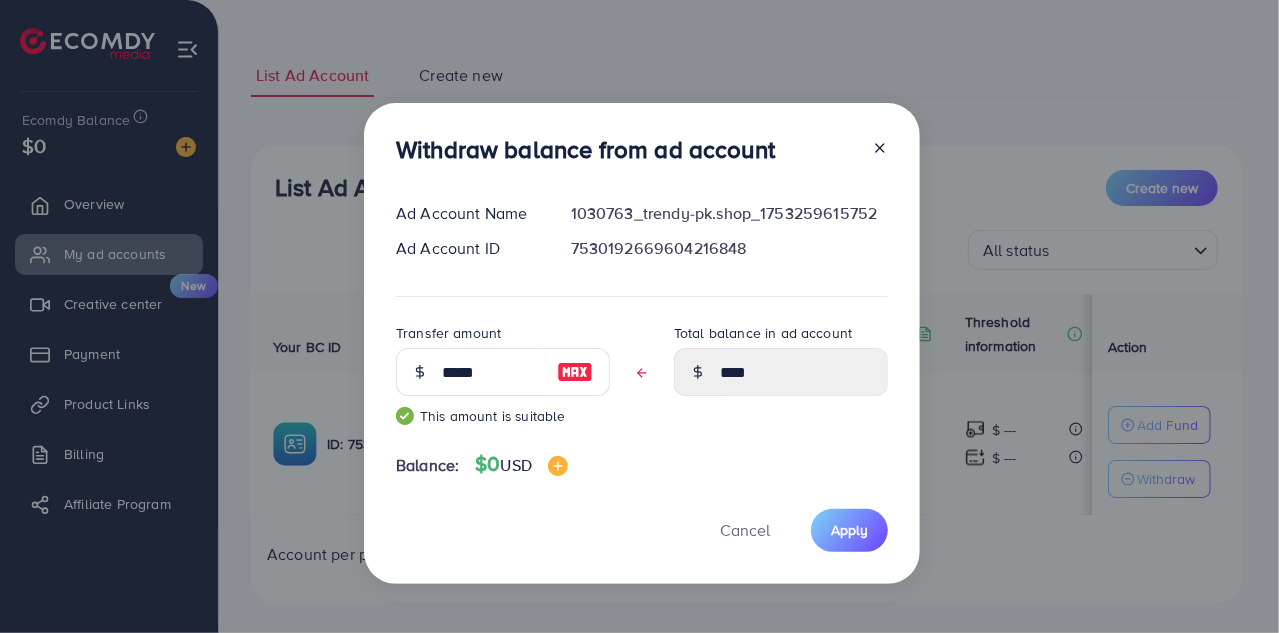 click 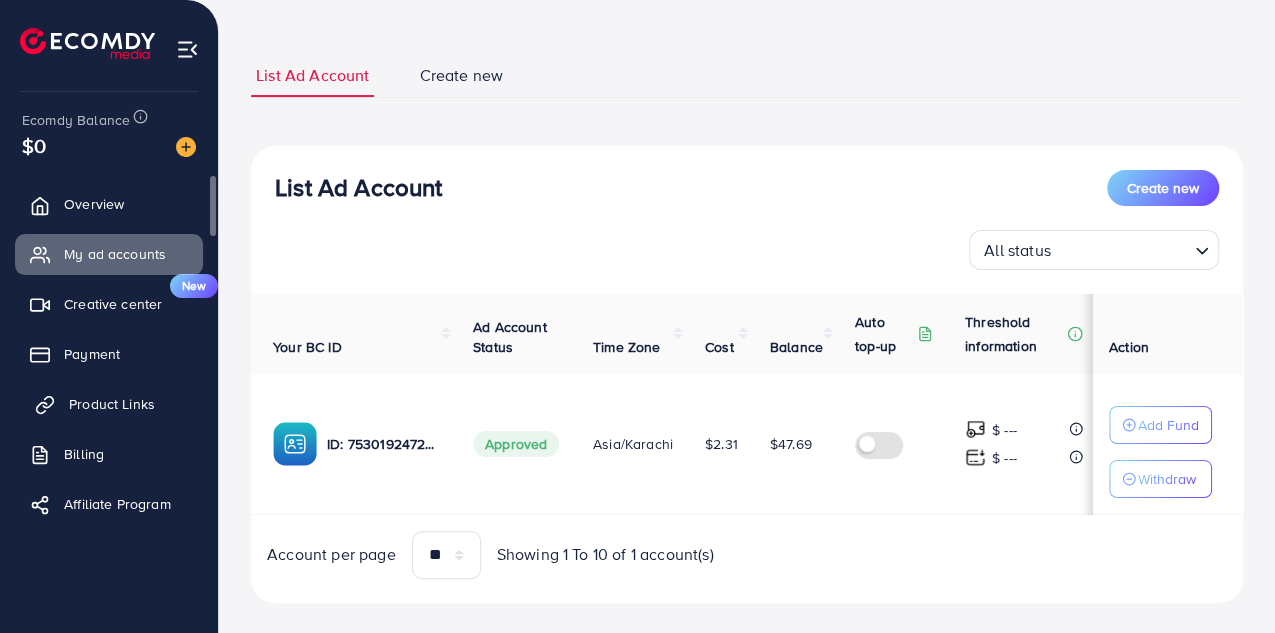 click on "Product Links" at bounding box center (112, 404) 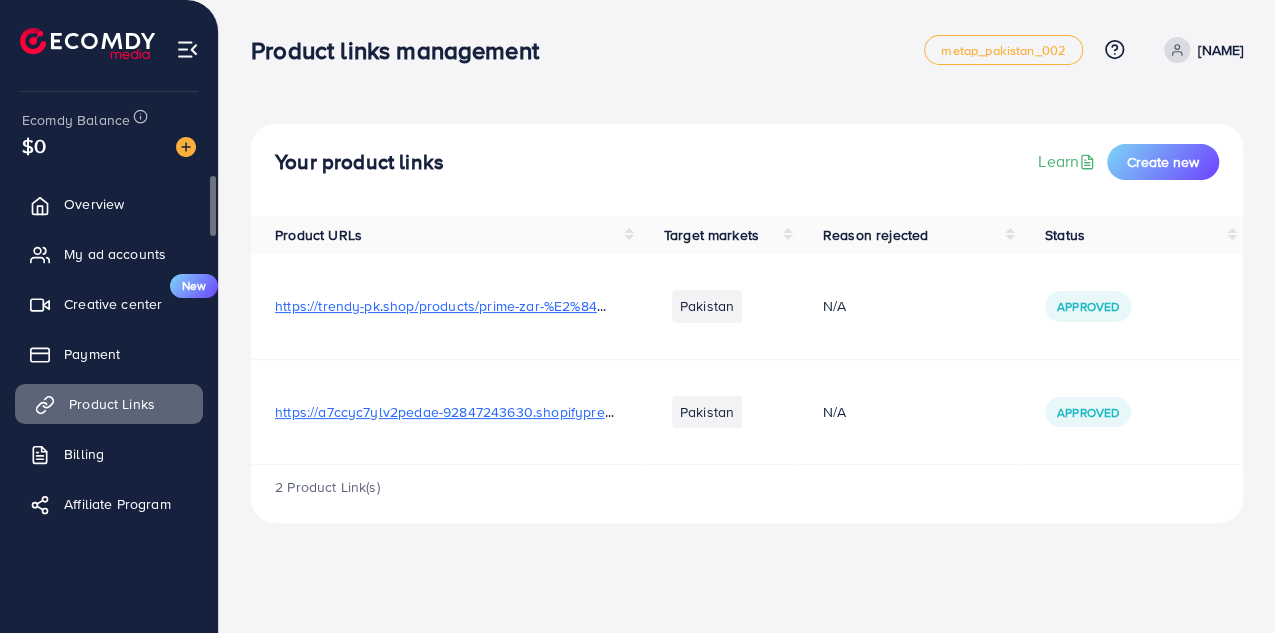 scroll, scrollTop: 0, scrollLeft: 0, axis: both 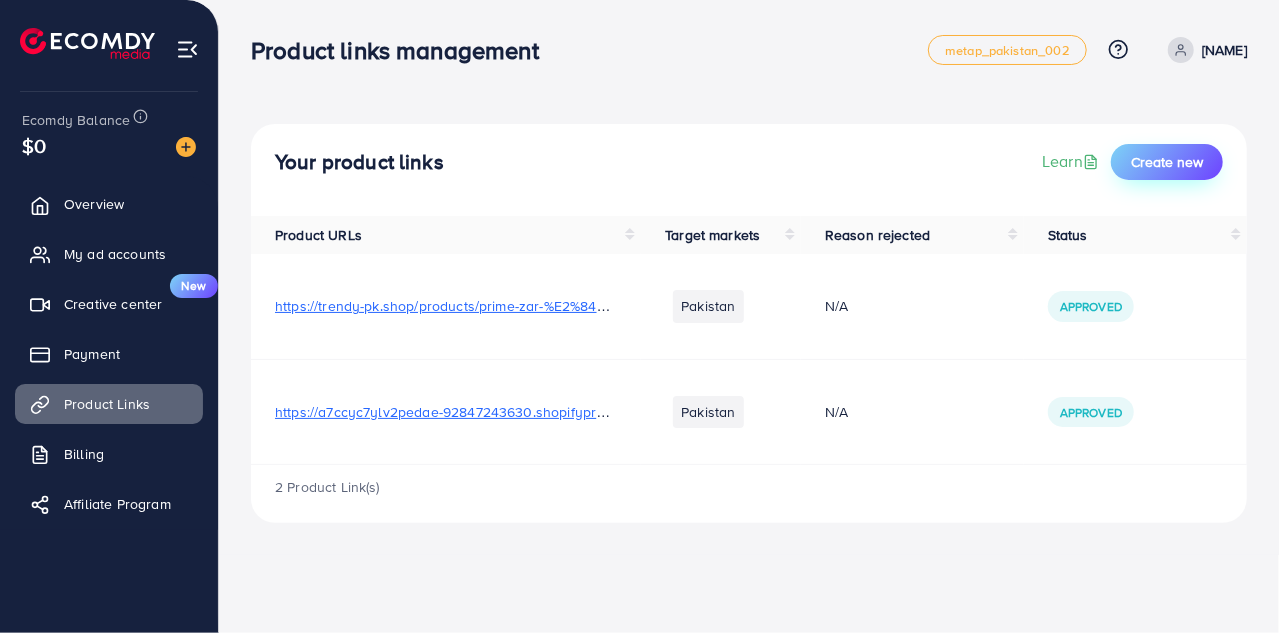 click on "Create new" at bounding box center (1167, 162) 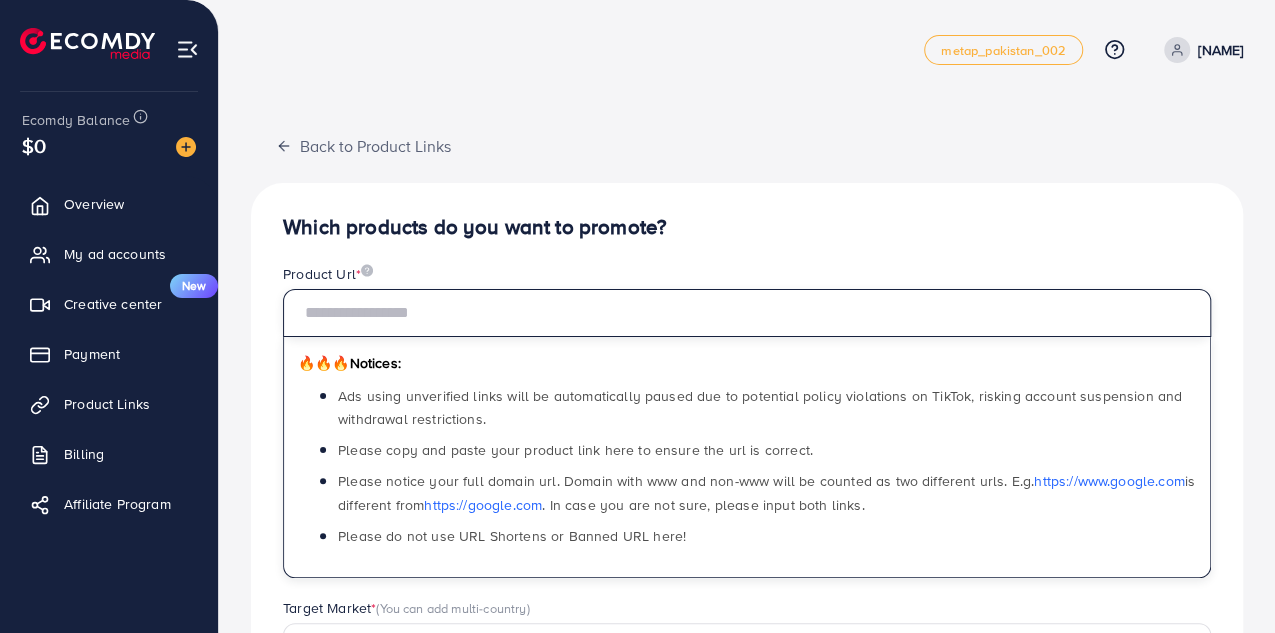 click at bounding box center [747, 313] 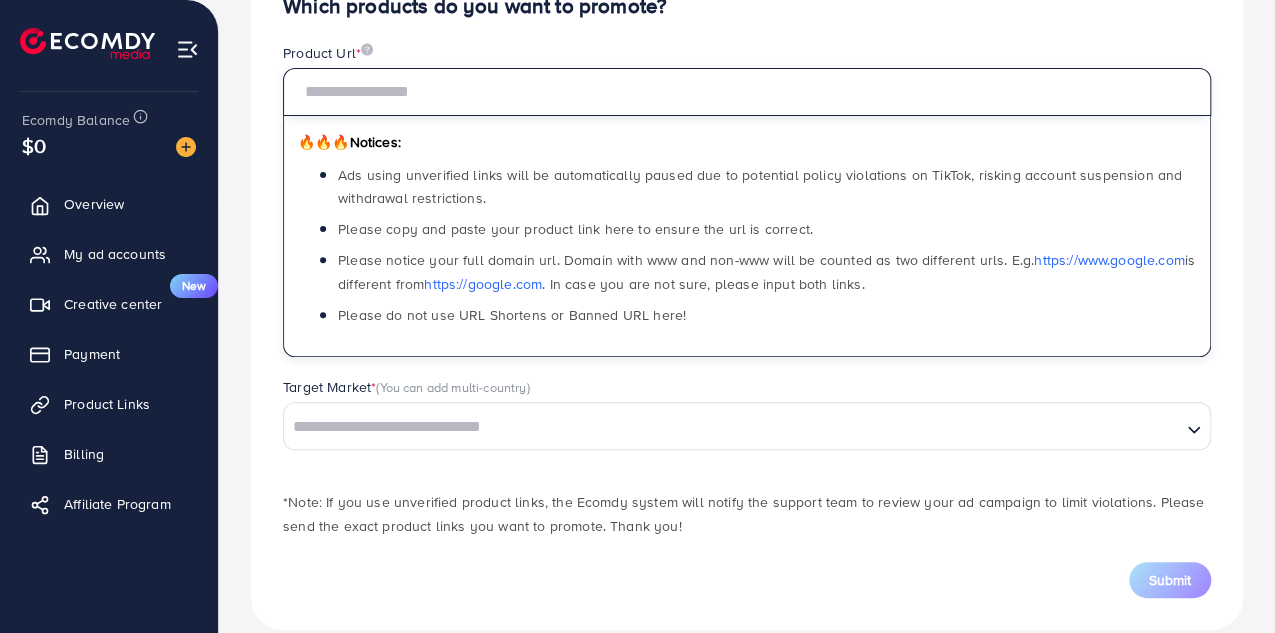 scroll, scrollTop: 247, scrollLeft: 0, axis: vertical 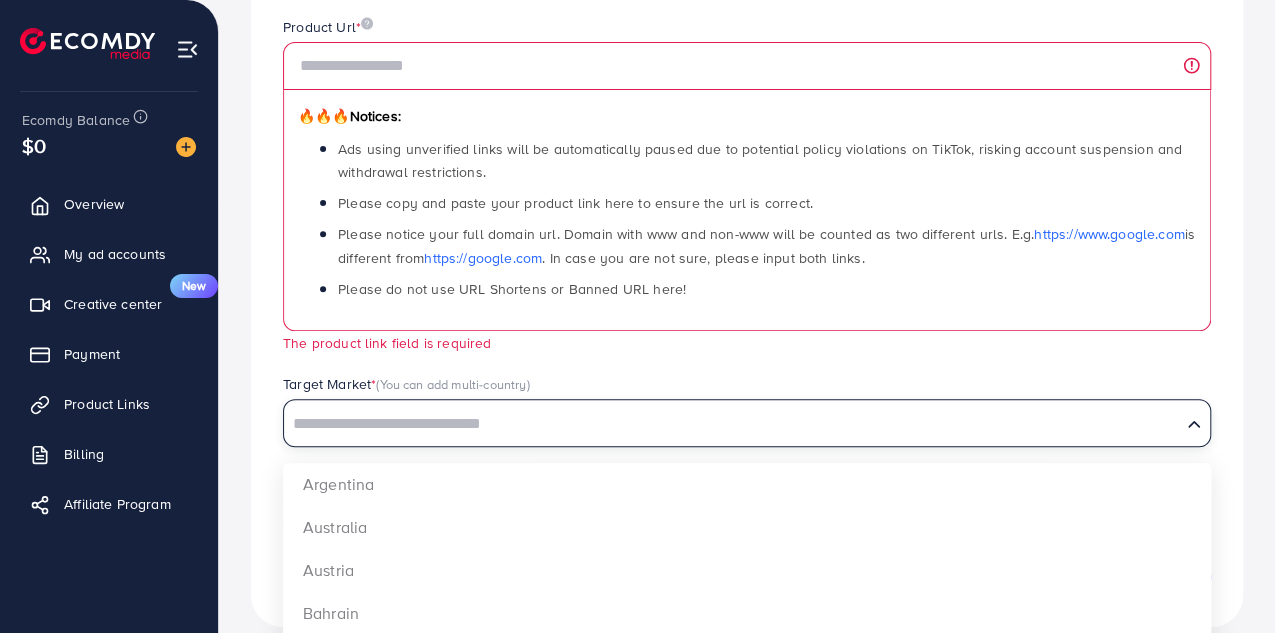 click on "Target Market  *  (You can add multi-country)           Loading...
[COUNTRY]
[COUNTRY]
[COUNTRY]
[COUNTRY]
[COUNTRY]
[COUNTRY]
[COUNTRY]
[COUNTRY]
[COUNTRY]
[COUNTRY]
[COUNTRY]
[COUNTRY]
[COUNTRY]
[COUNTRY]
[COUNTRY]
[COUNTRY]
[COUNTRY]
[COUNTRY]
[COUNTRY]
[COUNTRY]
[COUNTRY]
[COUNTRY]
[COUNTRY]
[COUNTRY]
[COUNTRY]
[COUNTRY]
[COUNTRY]
[COUNTRY]" at bounding box center (747, 410) 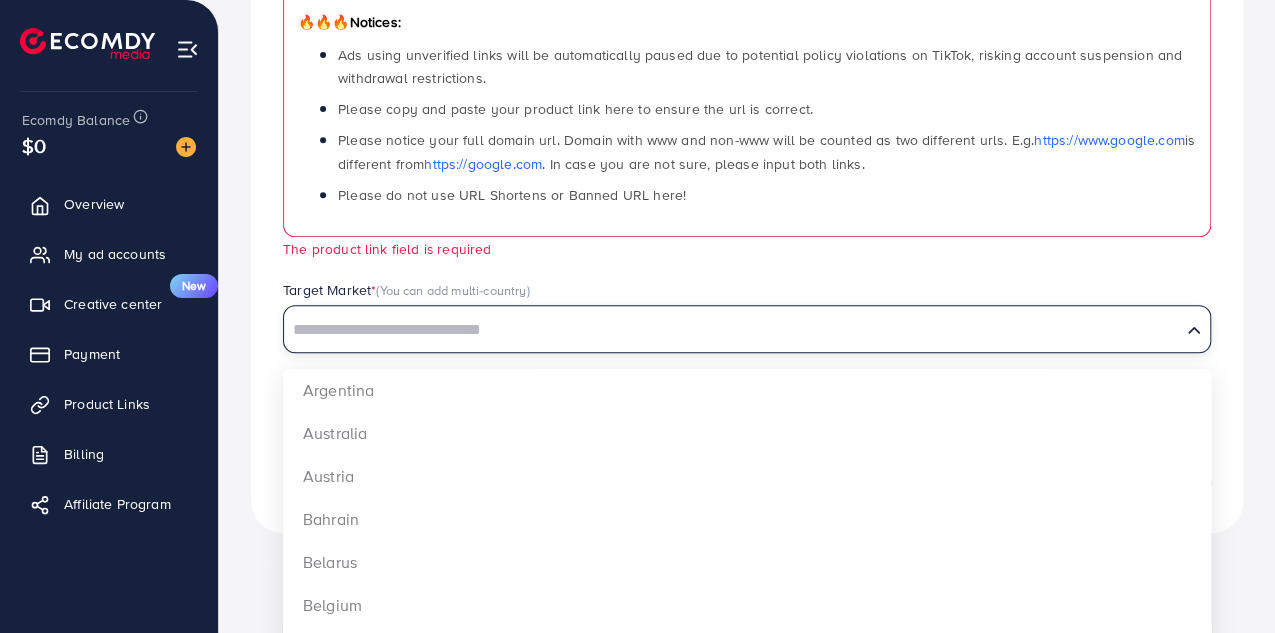 scroll, scrollTop: 424, scrollLeft: 0, axis: vertical 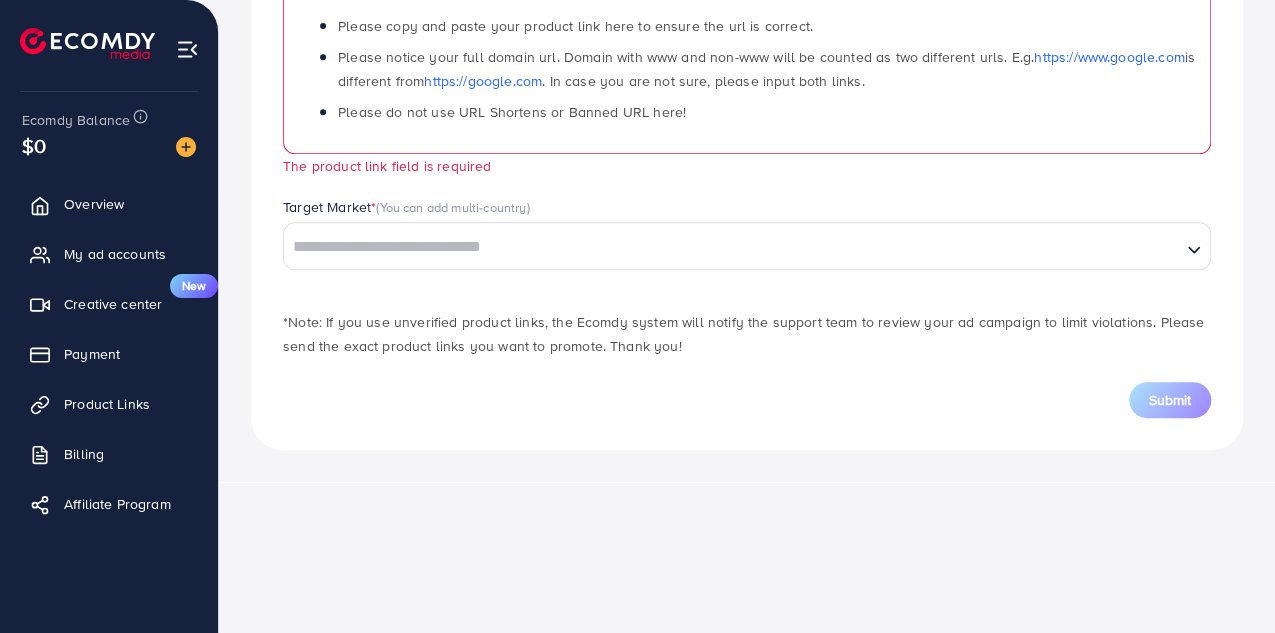 click on "Which products do you want to promote?   Product Url  *  🔥🔥🔥  Notices: Ads using unverified links will be automatically paused due to potential policy violations on TikTok, risking account suspension and withdrawal restrictions. Please copy and paste your product link here to ensure the url is correct. Please notice your full domain url. Domain with www and non-www will be counted as two different urls. E.g.  https://www.google.com  is different from  https://google.com . In case you are not sure, please input both links. Please do not use URL Shortens or Banned URL here! The product link field is required  Target Market  *  (You can add multi-country)           Loading...
[COUNTRY]
[COUNTRY]
[COUNTRY]
[COUNTRY]
[COUNTRY]
[COUNTRY]
[COUNTRY]
[COUNTRY]
[COUNTRY]
[COUNTRY]
Submit" at bounding box center [747, 104] 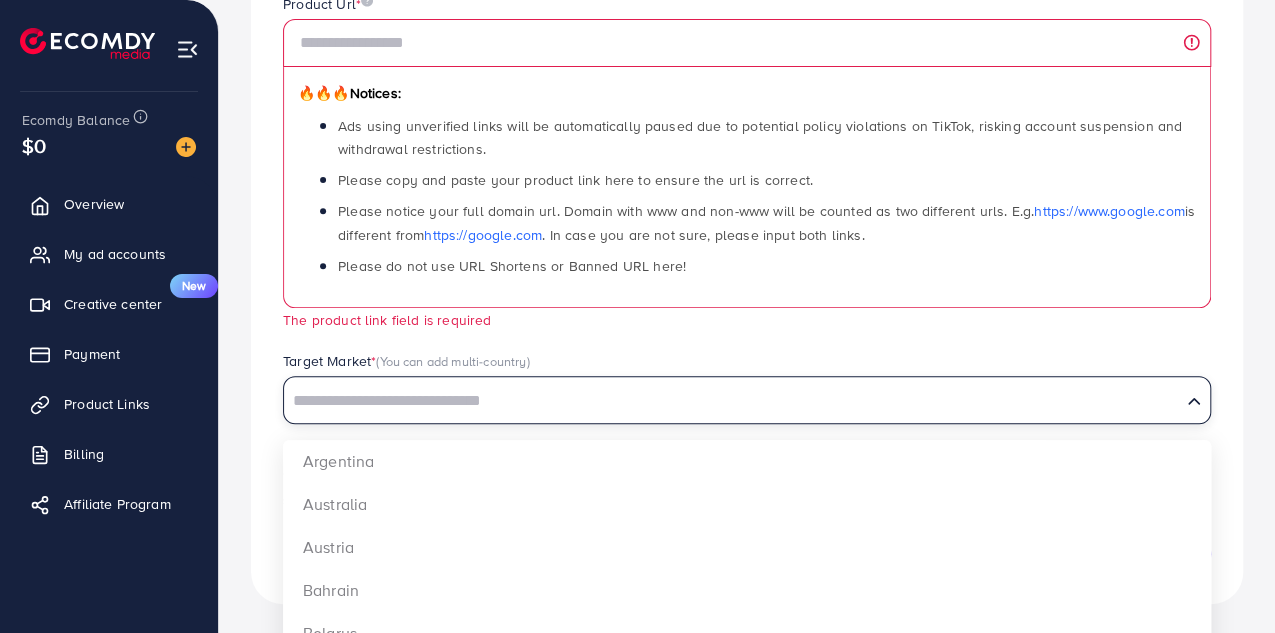 click at bounding box center (732, 401) 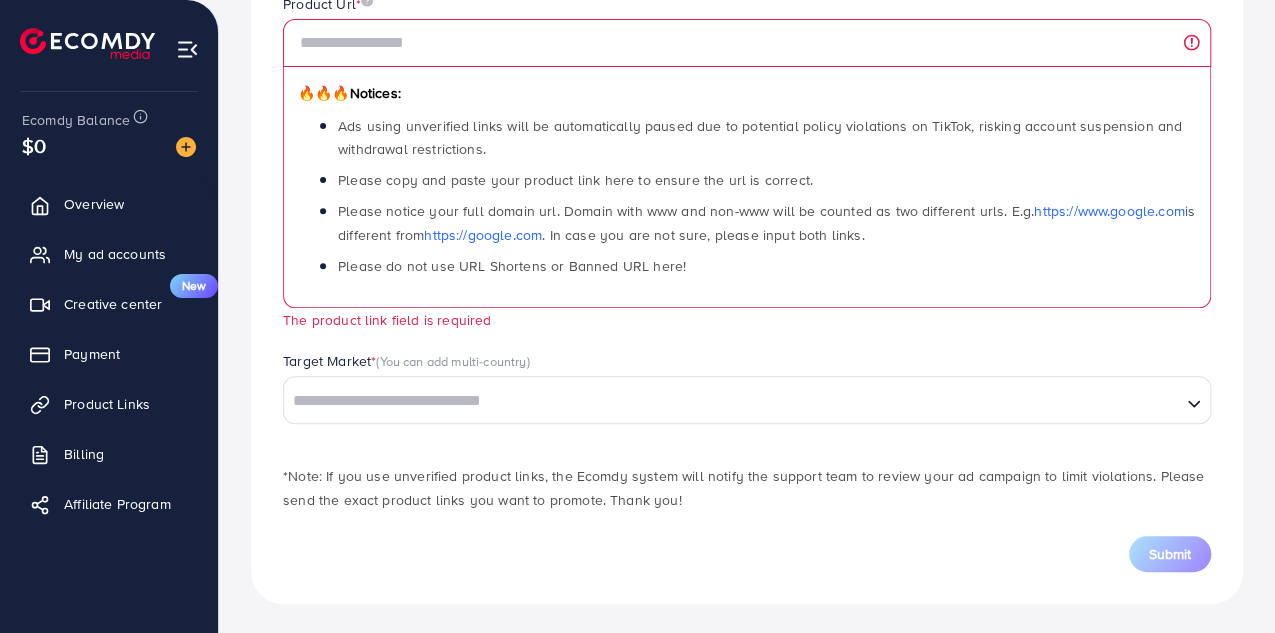click on "Back to Product Links   Which products do you want to promote?   Product Url  *  🔥🔥🔥  Notices: Ads using unverified links will be automatically paused due to potential policy violations on TikTok, risking account suspension and withdrawal restrictions. Please copy and paste your product link here to ensure the url is correct. Please notice your full domain url. Domain with www and non-www will be counted as two different urls. E.g.  https://www.google.com  is different from  https://google.com . In case you are not sure, please input both links. Please do not use URL Shortens or Banned URL here! The product link field is required  Target Market  *  (You can add multi-country)           Loading...
[COUNTRY]
[COUNTRY]
[COUNTRY]
[COUNTRY]
[COUNTRY]
[COUNTRY]
[COUNTRY]
[COUNTRY]
[COUNTRY]
[COUNTRY]
Submit" at bounding box center (747, 183) 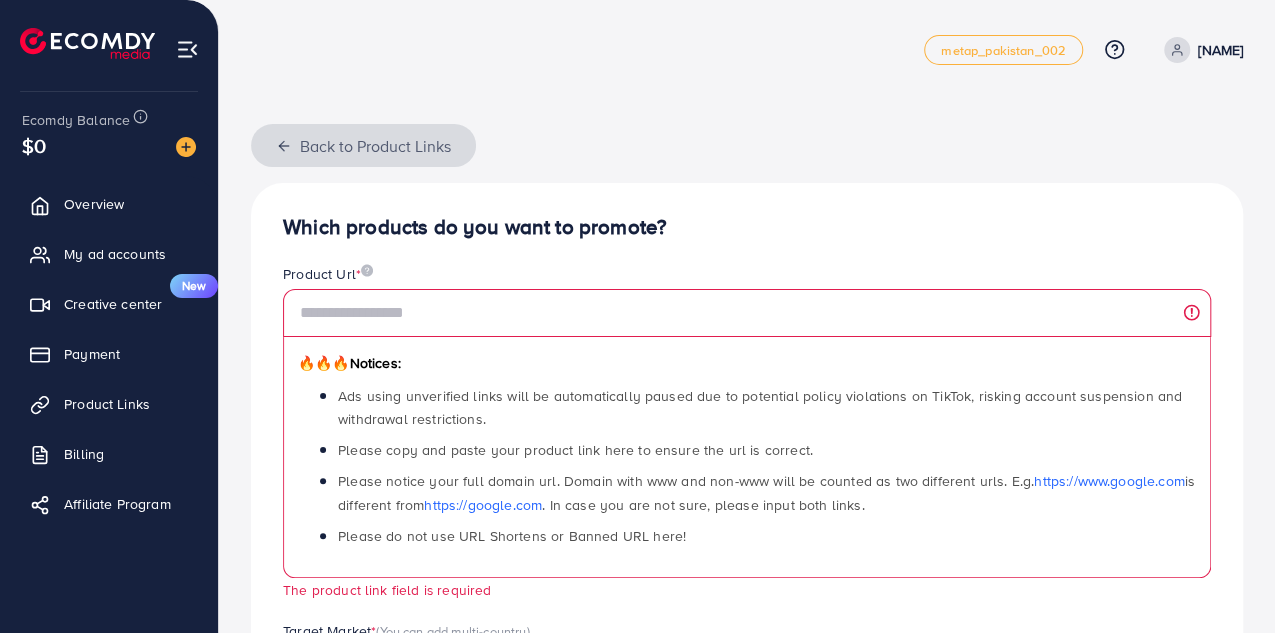 click 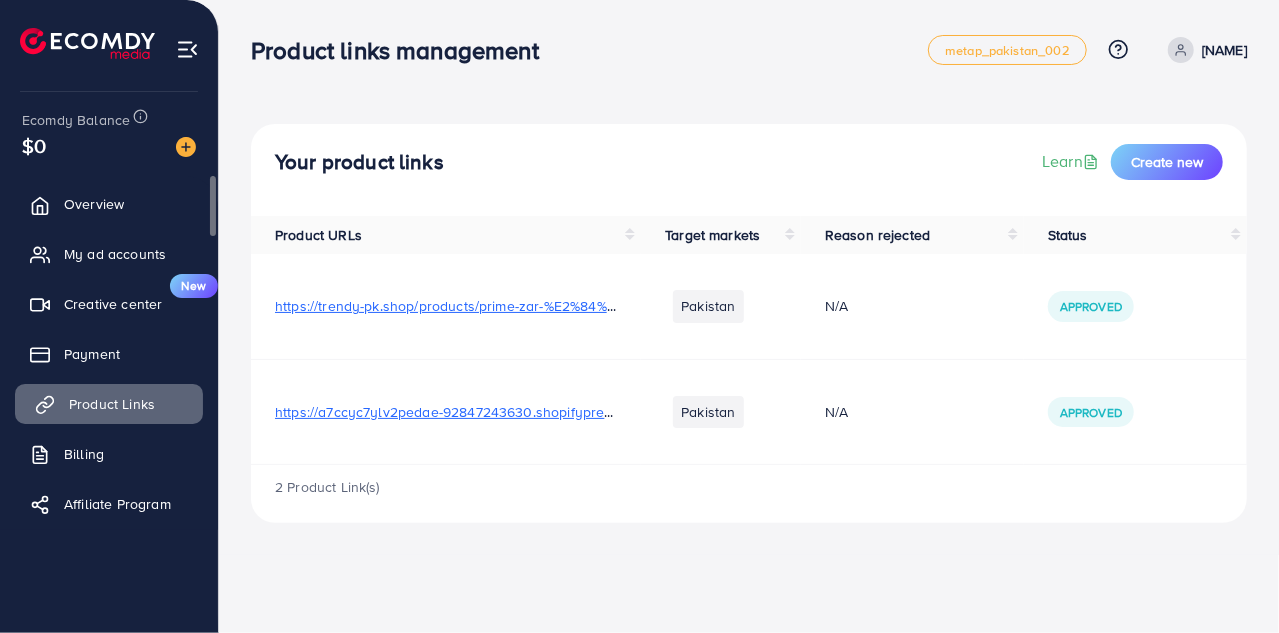 click on "Product Links" at bounding box center [112, 404] 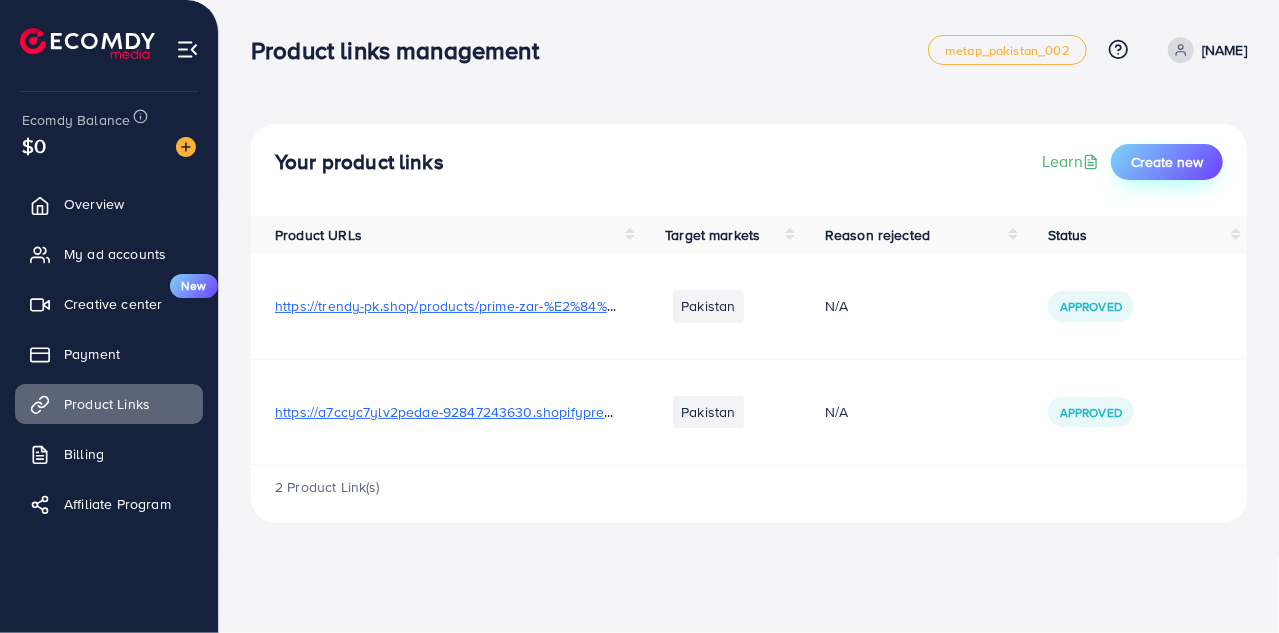 click on "Create new" at bounding box center [1167, 162] 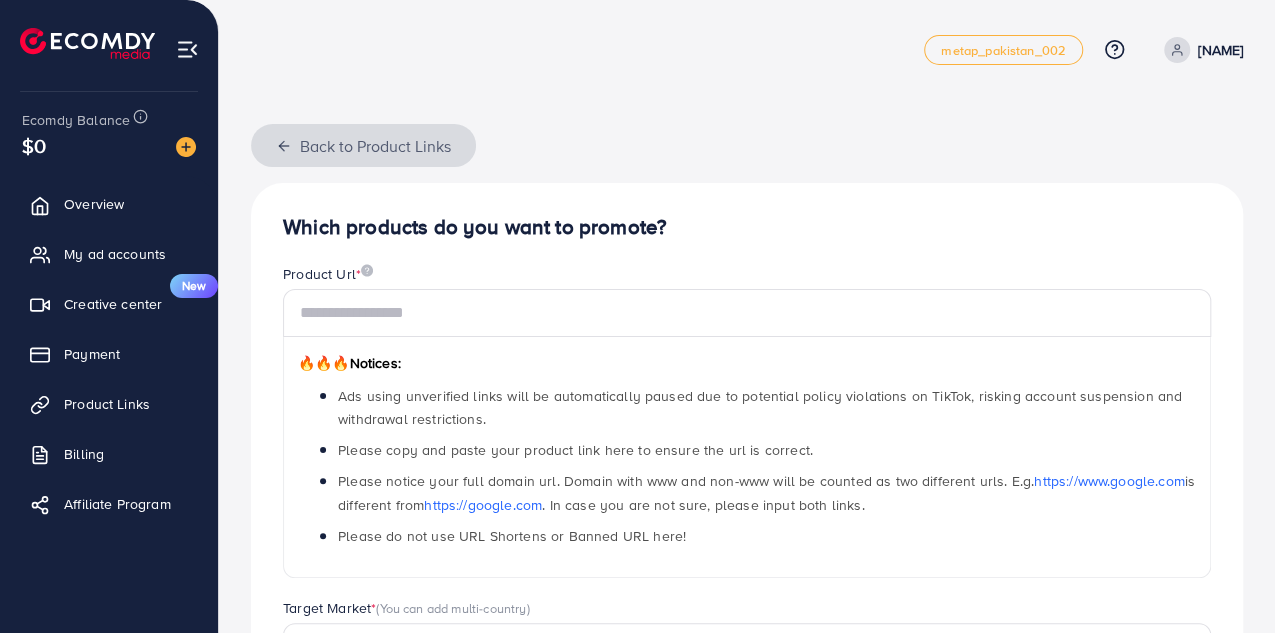 click 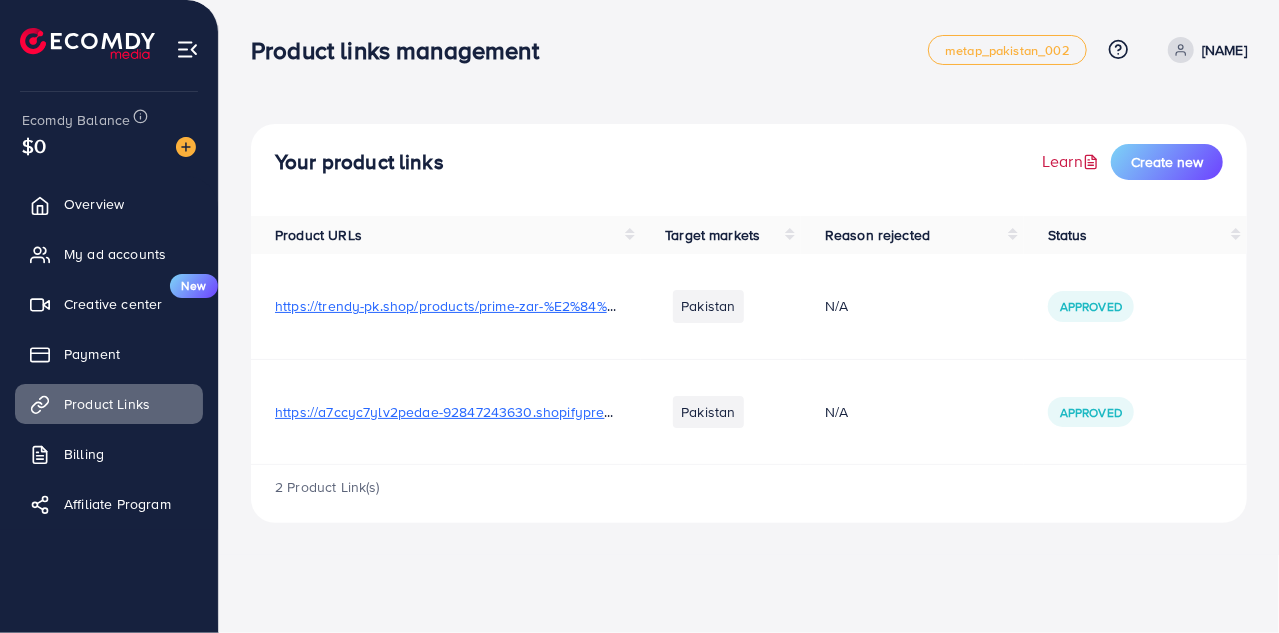 click on "Learn" at bounding box center [1072, 161] 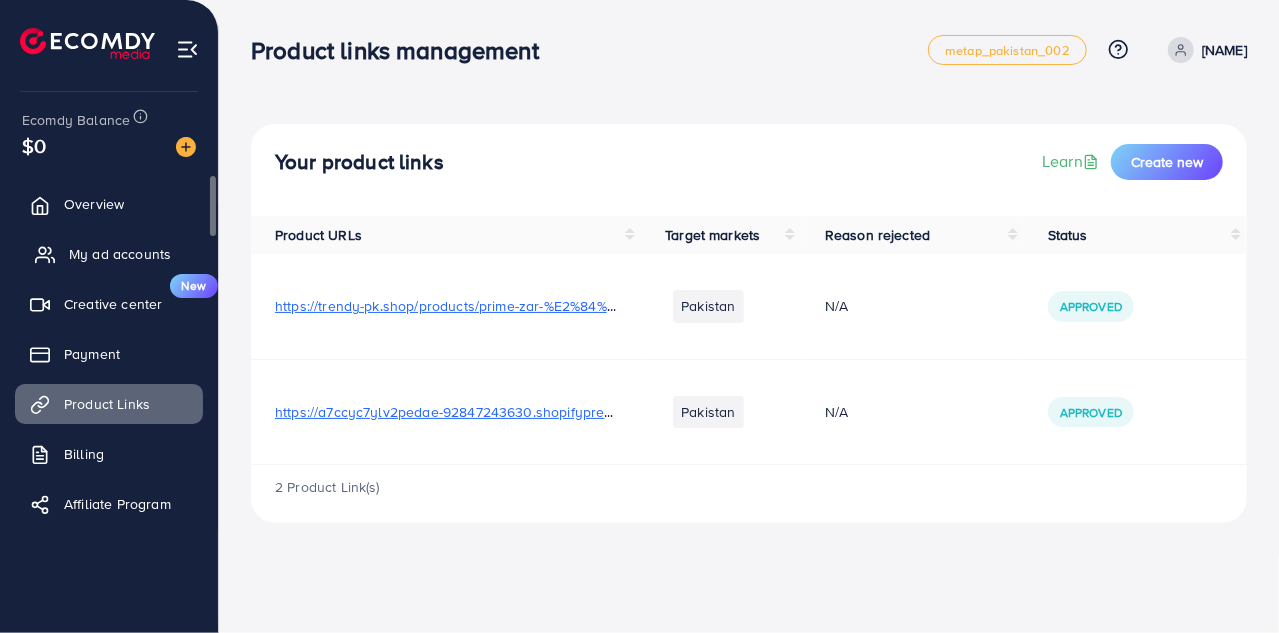 click on "My ad accounts" at bounding box center [120, 254] 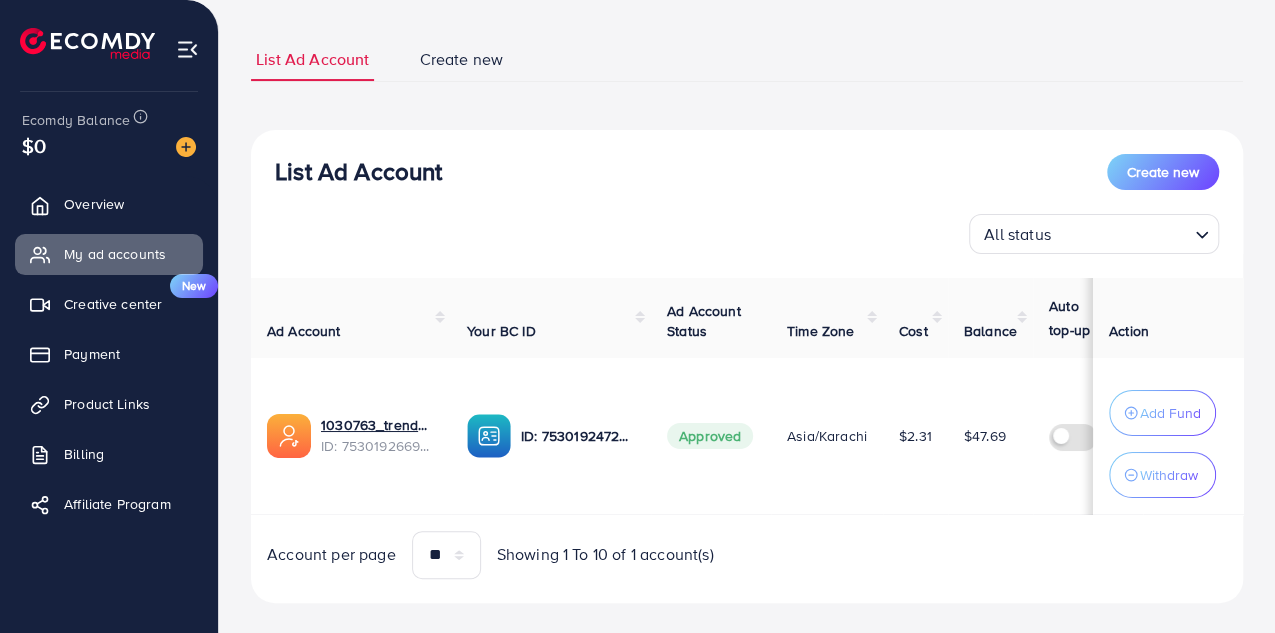 scroll, scrollTop: 138, scrollLeft: 0, axis: vertical 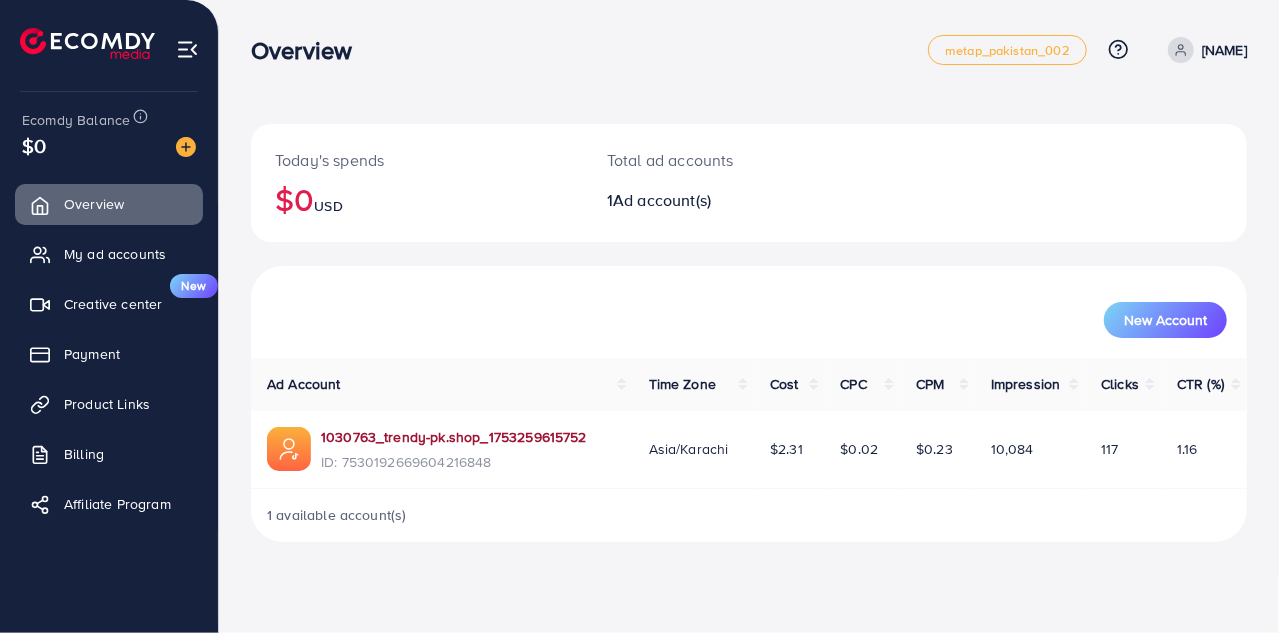 click on "1030763_trendy-pk.shop_1753259615752" at bounding box center (454, 437) 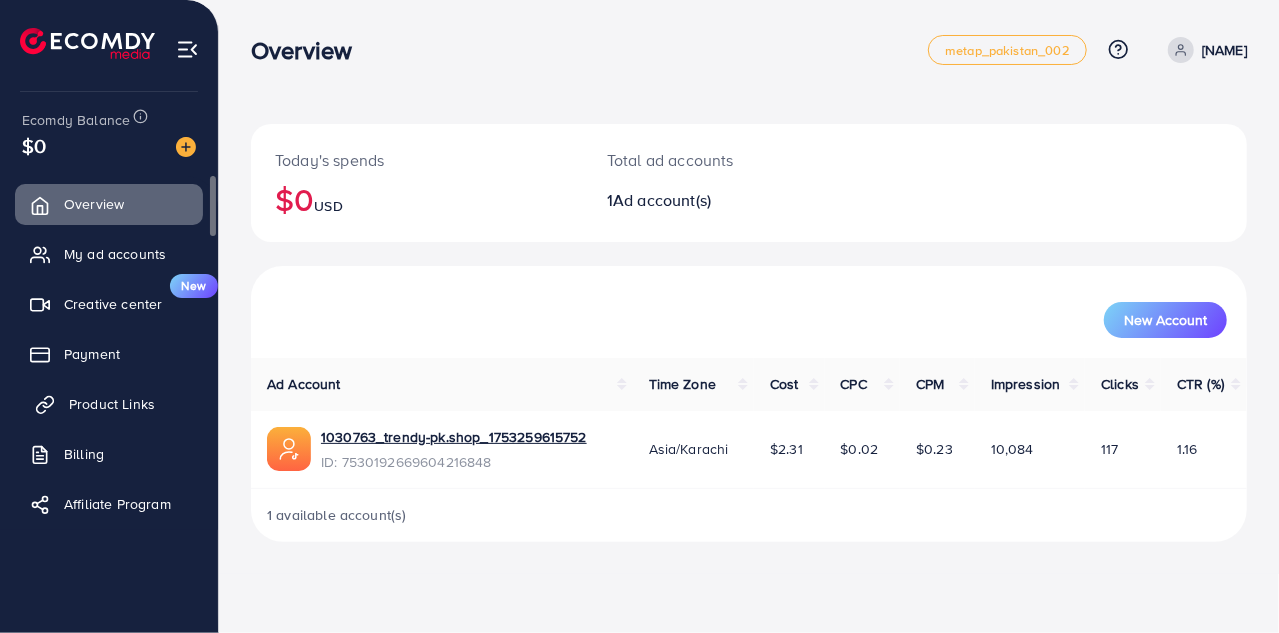 click on "Product Links" at bounding box center [112, 404] 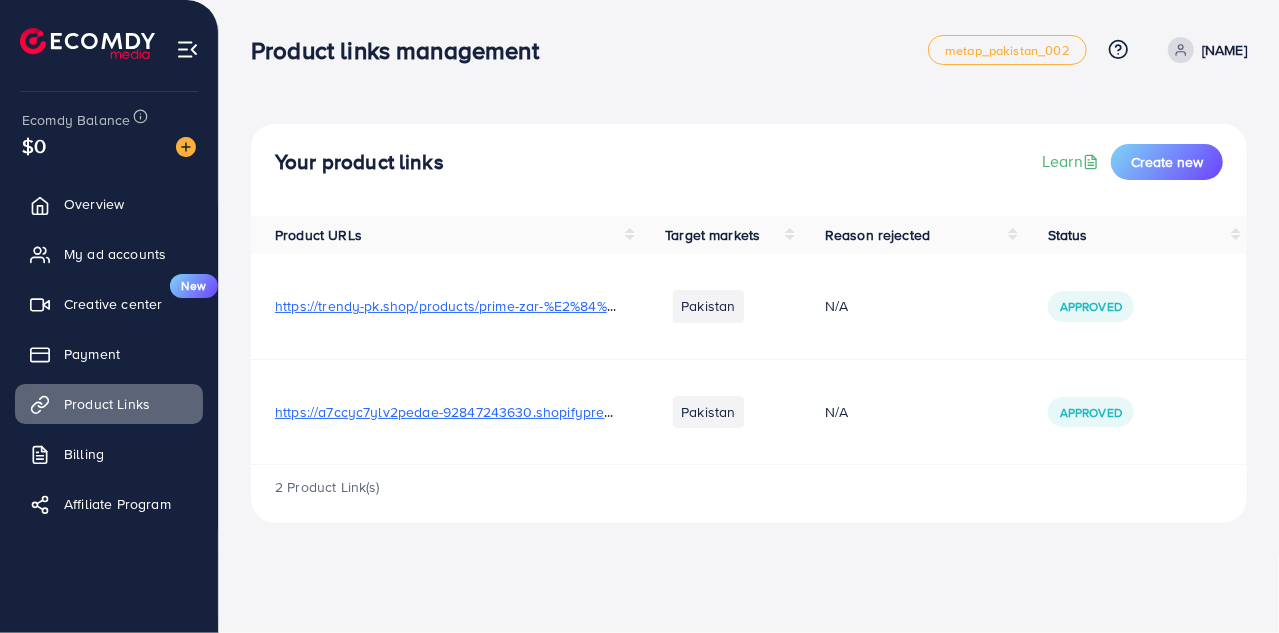 click on "https://trendy-pk.shop/products/prime-zar-%E2%84%A2-bluetooth-sunglasses-with-built-in-headphones-hands-free-calls-music-%E2%9C%A8" at bounding box center (720, 306) 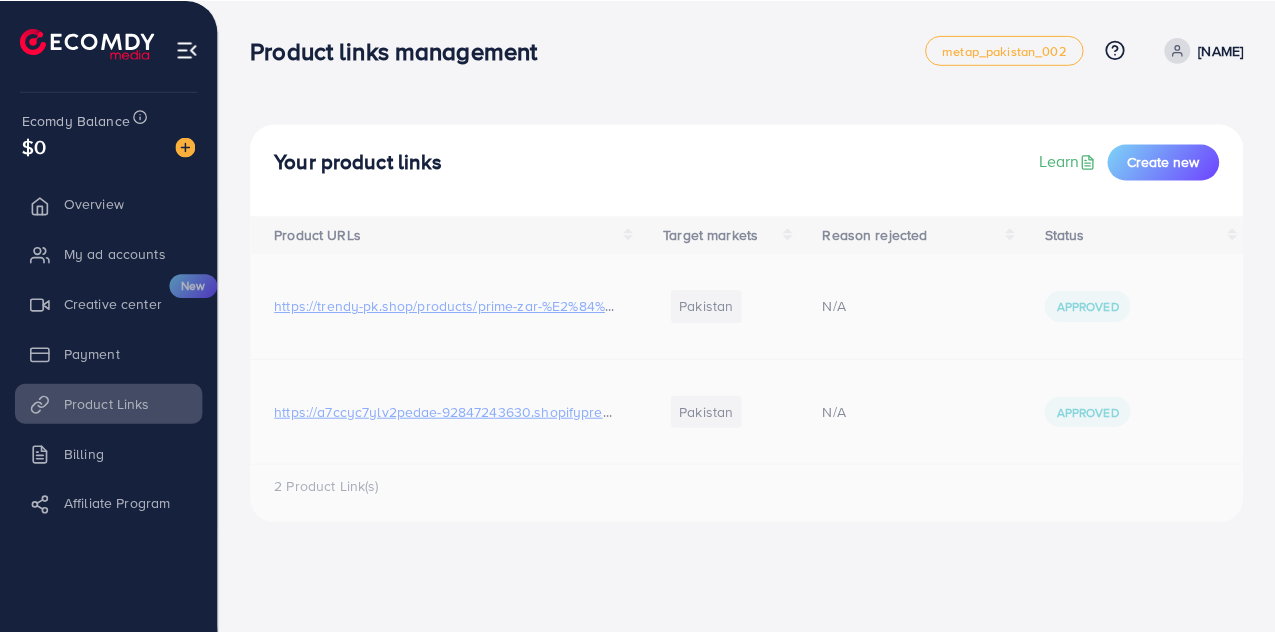 scroll, scrollTop: 0, scrollLeft: 0, axis: both 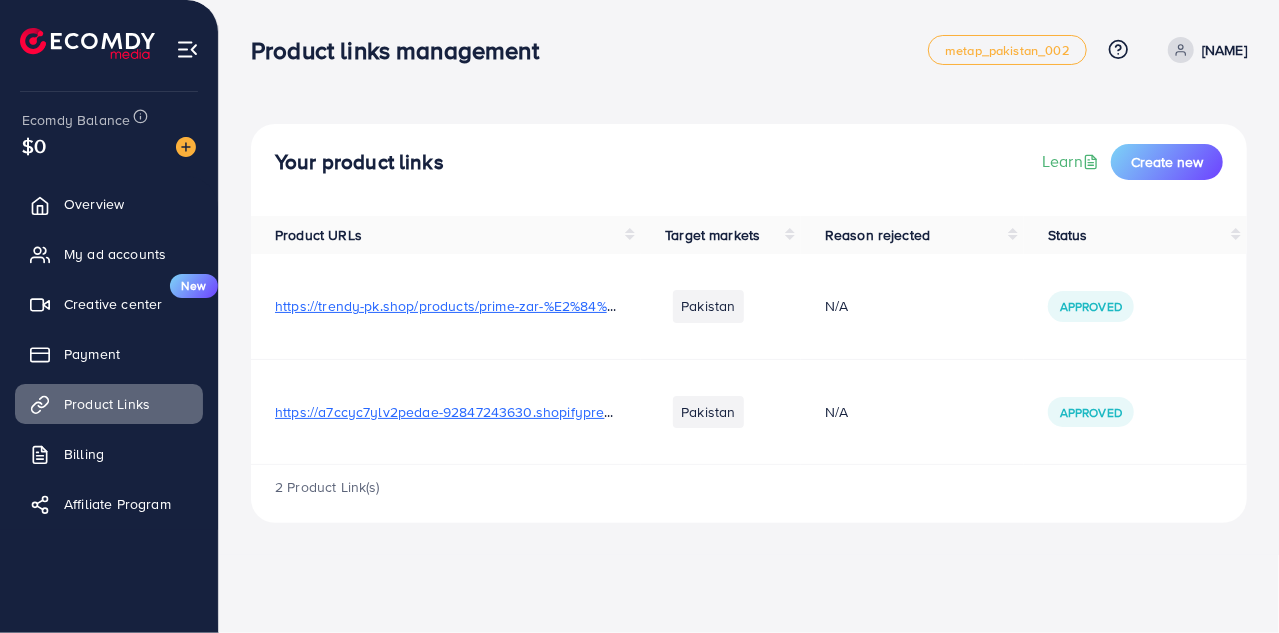 click on "https://a7ccyc7ylv2pedae-92847243630.shopifypreview.com/products_preview?preview_key=eb69c61397864403d76439ceed7103b2" at bounding box center (701, 412) 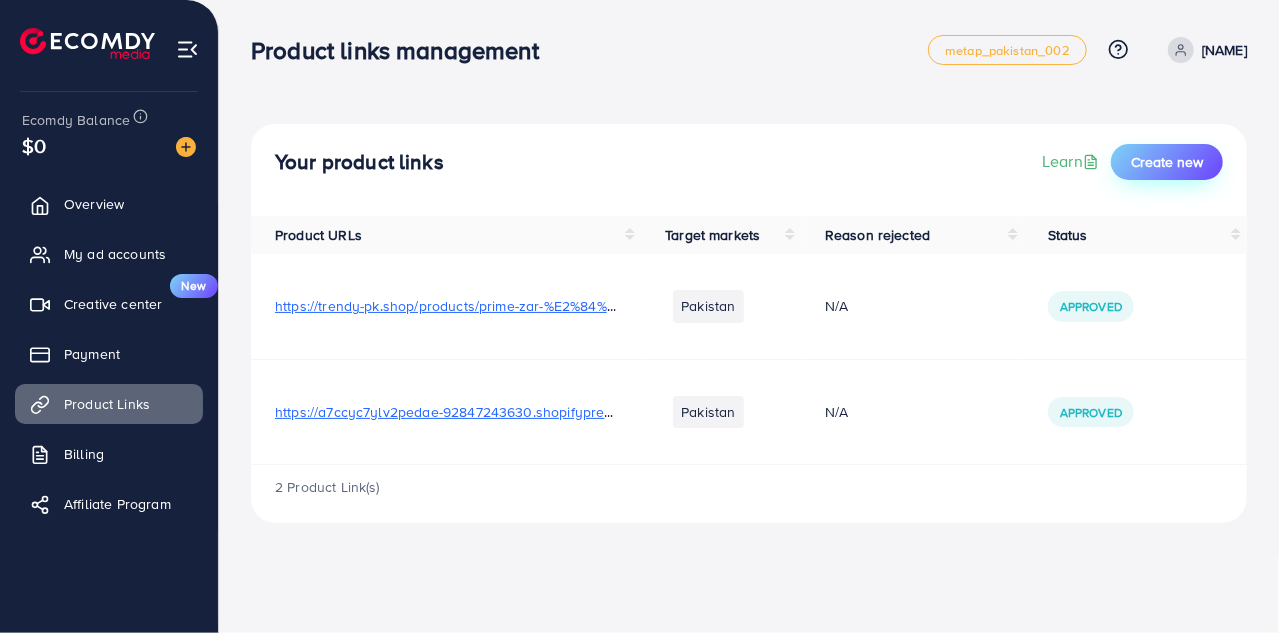 click on "Create new" at bounding box center [1167, 162] 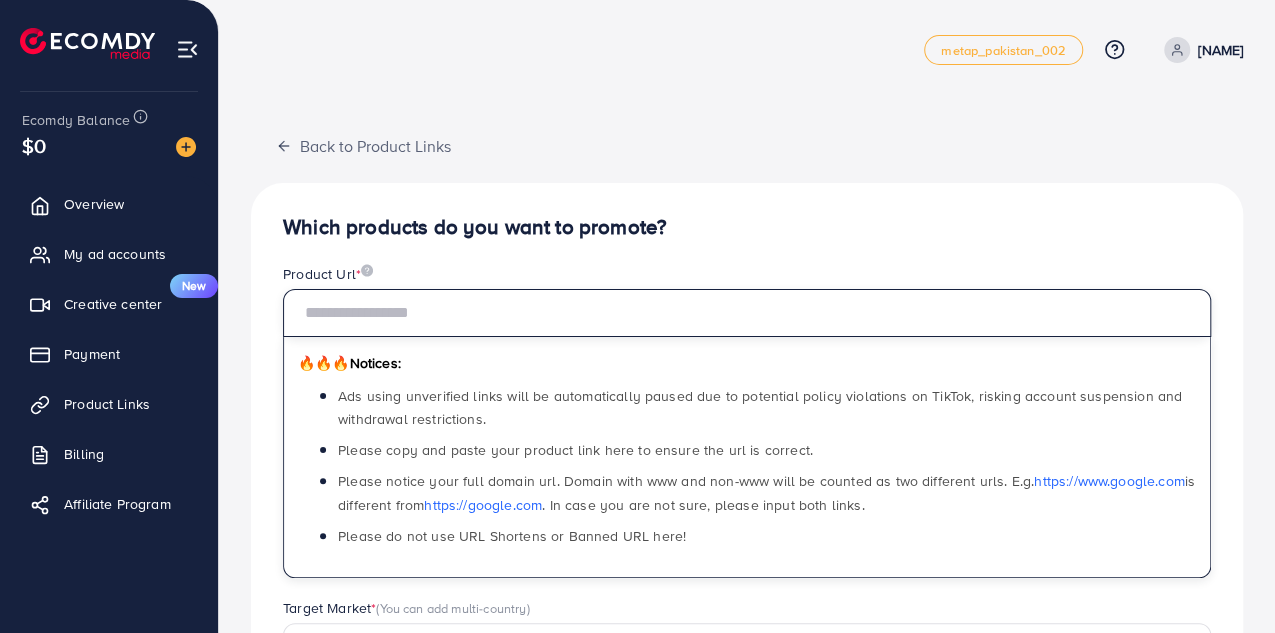 click at bounding box center (747, 313) 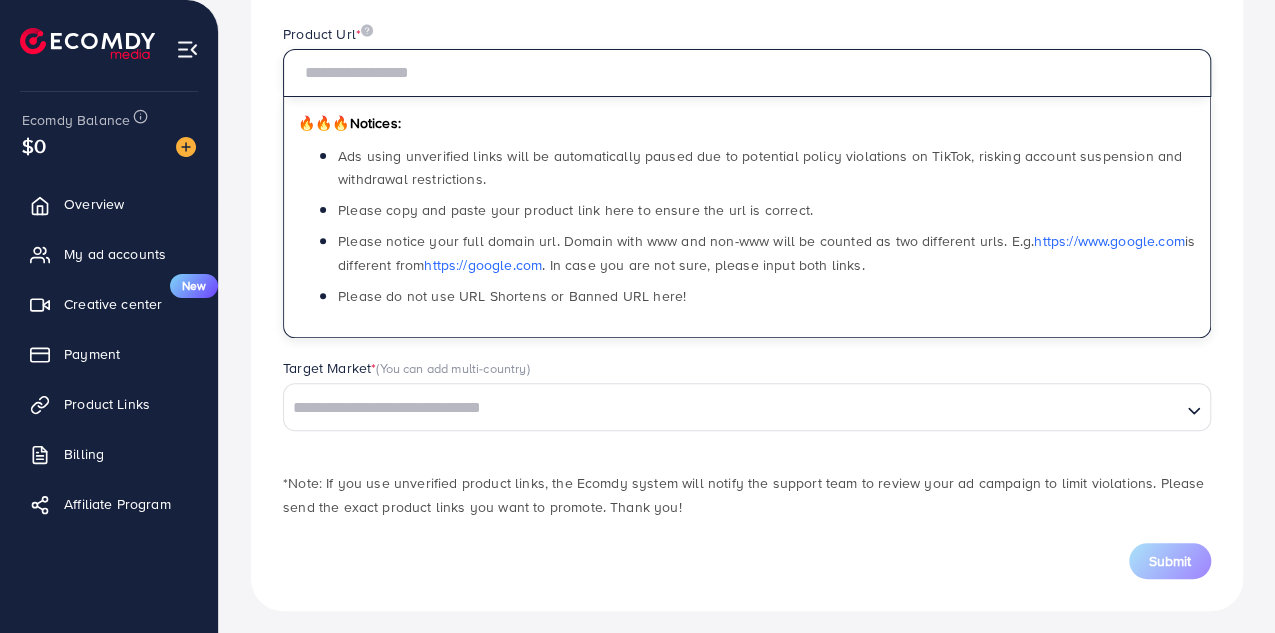 scroll, scrollTop: 247, scrollLeft: 0, axis: vertical 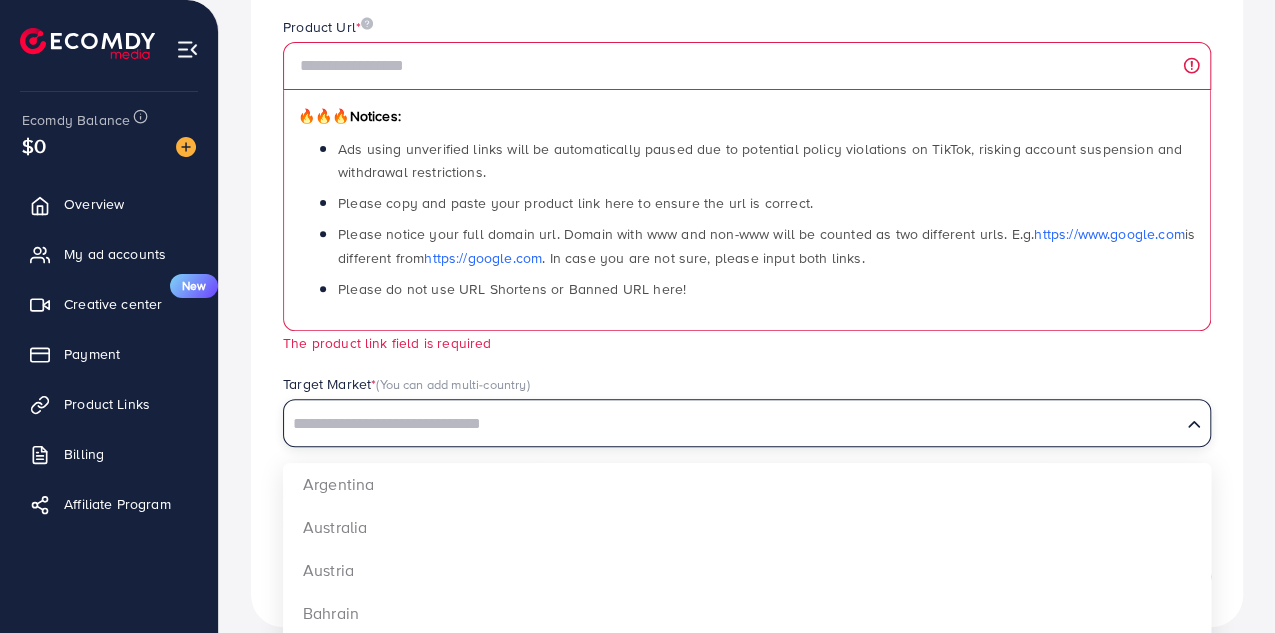 click on "Loading..." at bounding box center (747, 423) 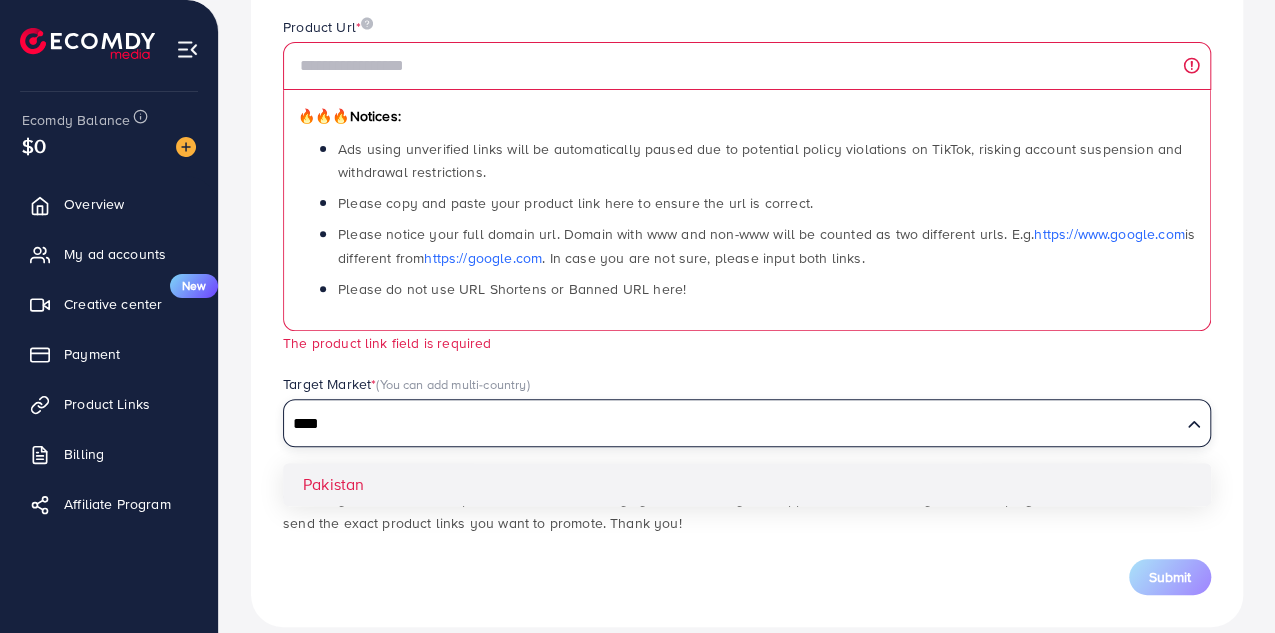 type on "****" 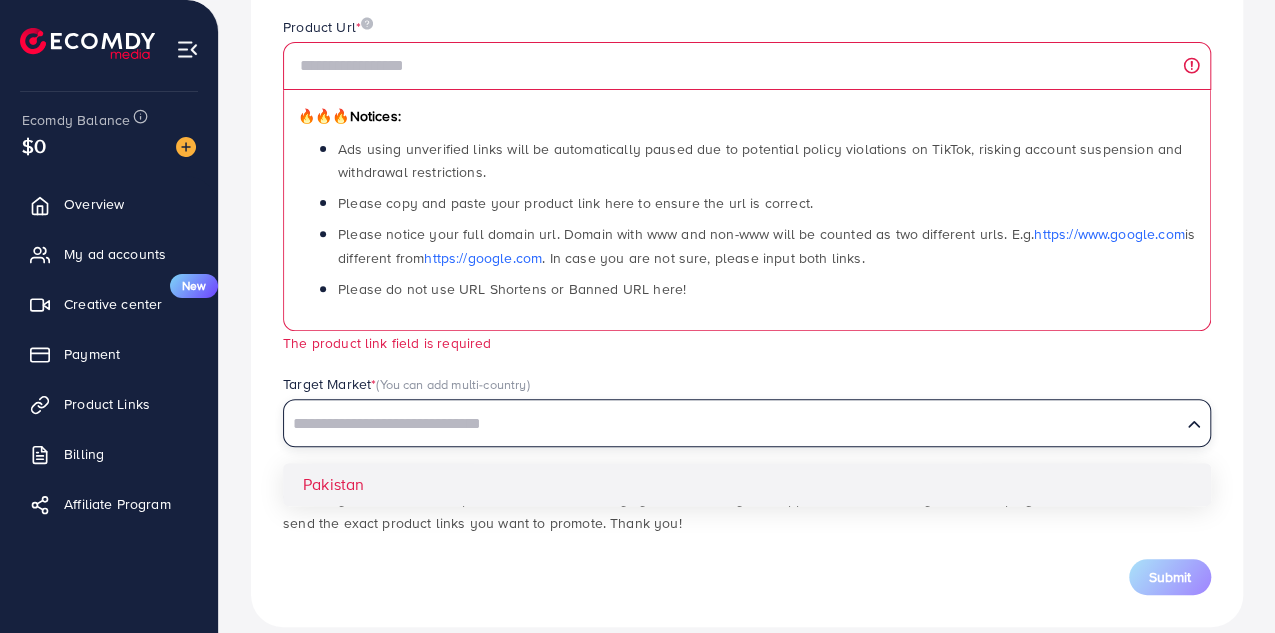 click on "Which products do you want to promote?   Product Url  *  🔥🔥🔥  Notices: Ads using unverified links will be automatically paused due to potential policy violations on TikTok, risking account suspension and withdrawal restrictions. Please copy and paste your product link here to ensure the url is correct. Please notice your full domain url. Domain with www and non-www will be counted as two different urls. E.g.  https://www.google.com  is different from  https://google.com . In case you are not sure, please input both links. Please do not use URL Shortens or Banned URL here! The product link field is required  Target Market  *  (You can add multi-country)           Loading...
Pakistan
*Note: If you use unverified product links, the Ecomdy system will notify the support team to review your ad campaign to limit violations. Please send the exact product links you want to promote. Thank you!   Submit" at bounding box center [747, 281] 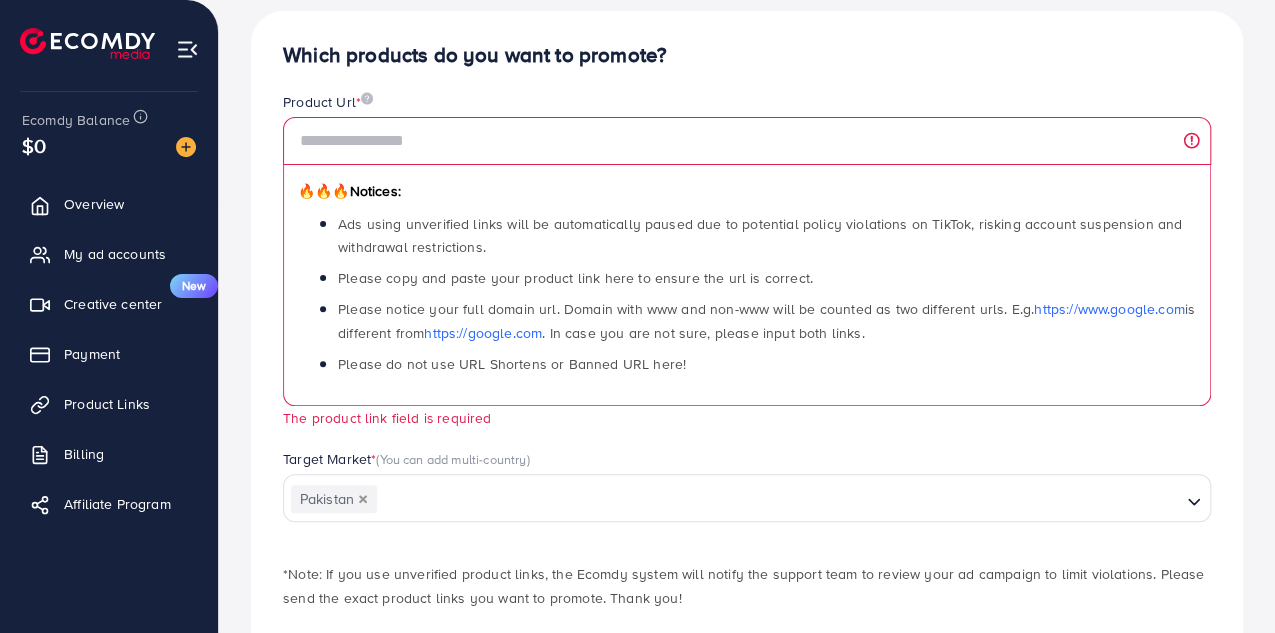 scroll, scrollTop: 154, scrollLeft: 0, axis: vertical 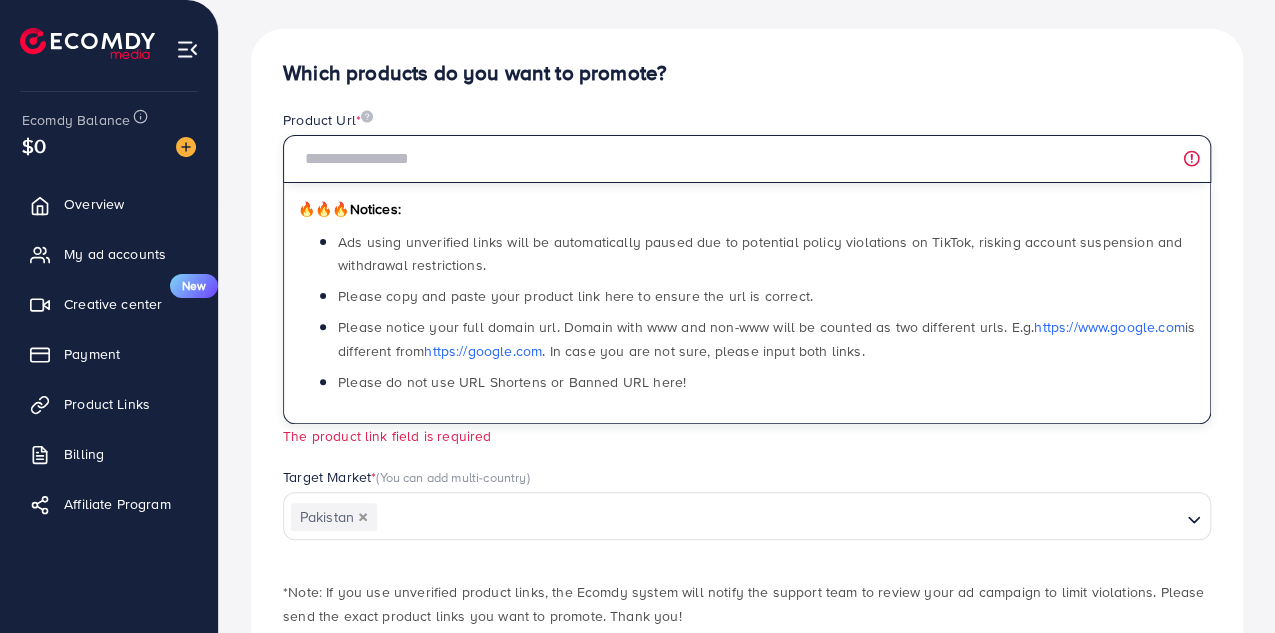 click at bounding box center [747, 159] 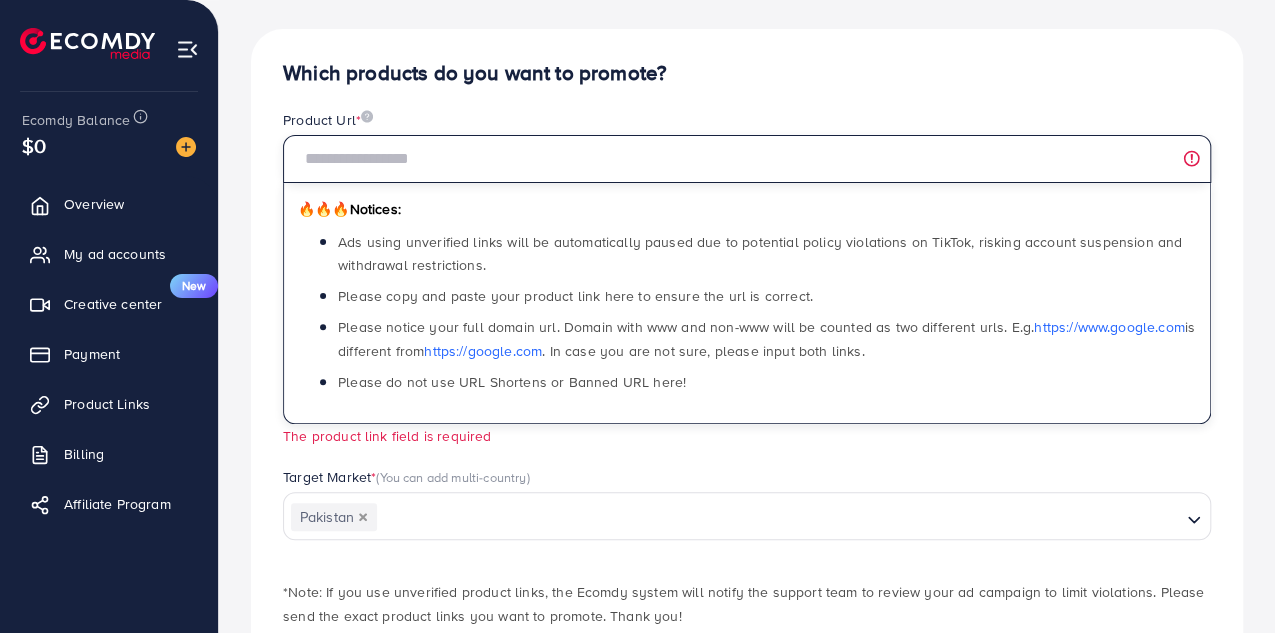 paste on "**********" 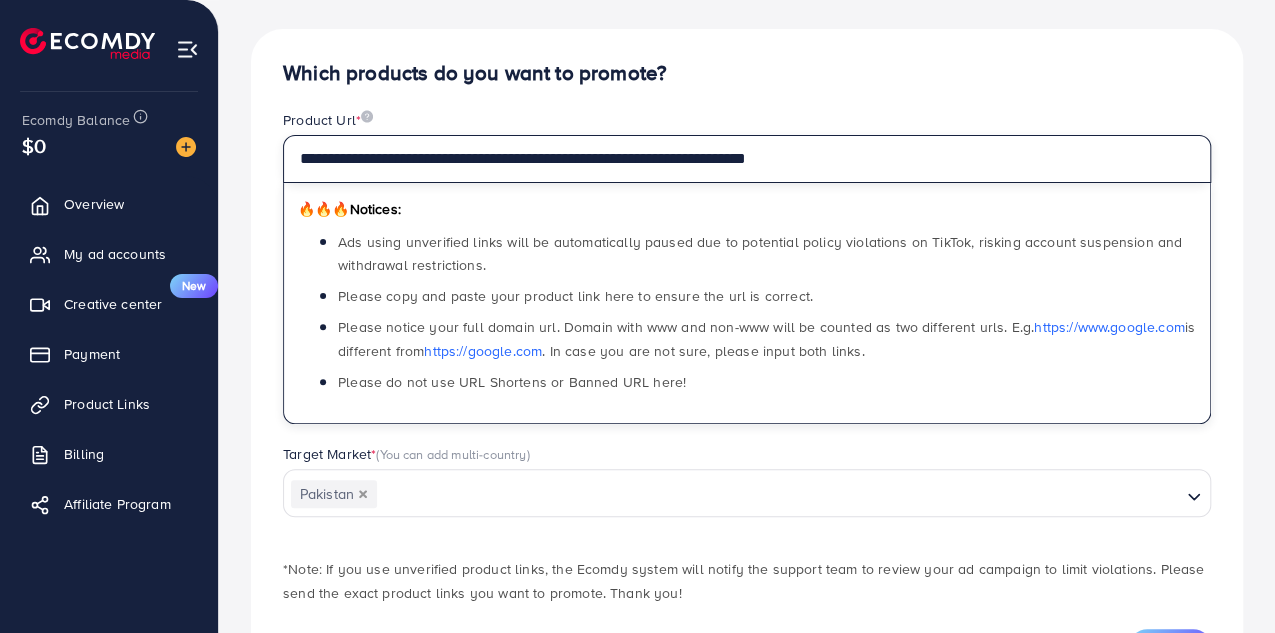 scroll, scrollTop: 247, scrollLeft: 0, axis: vertical 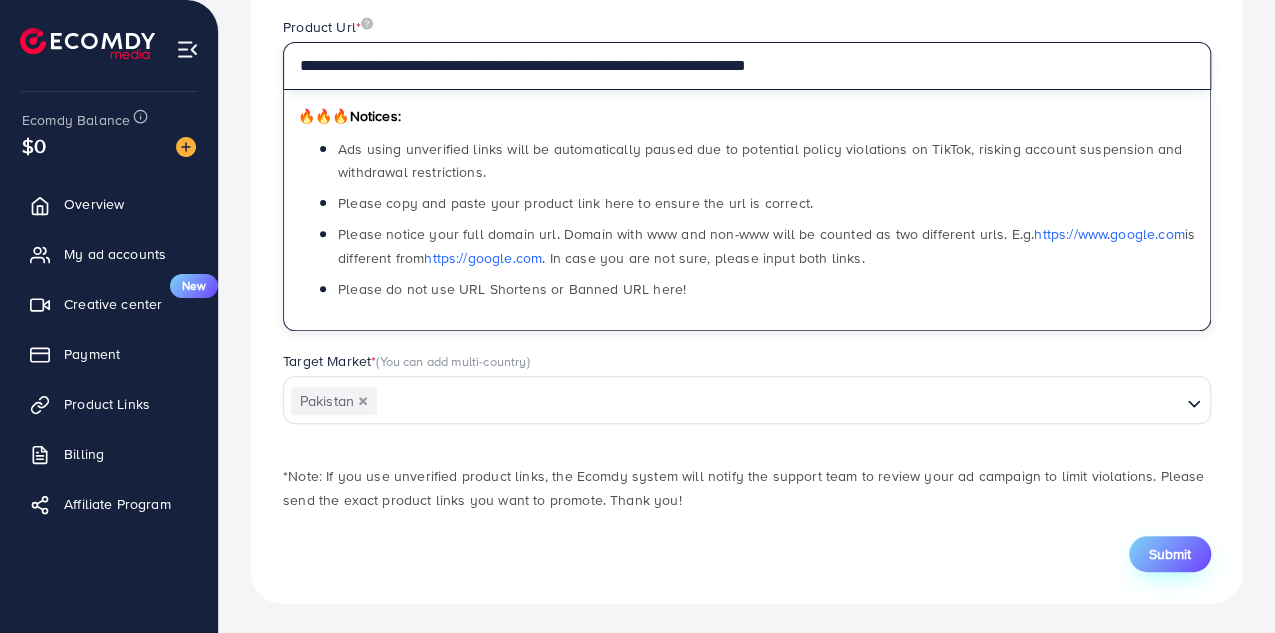 type on "**********" 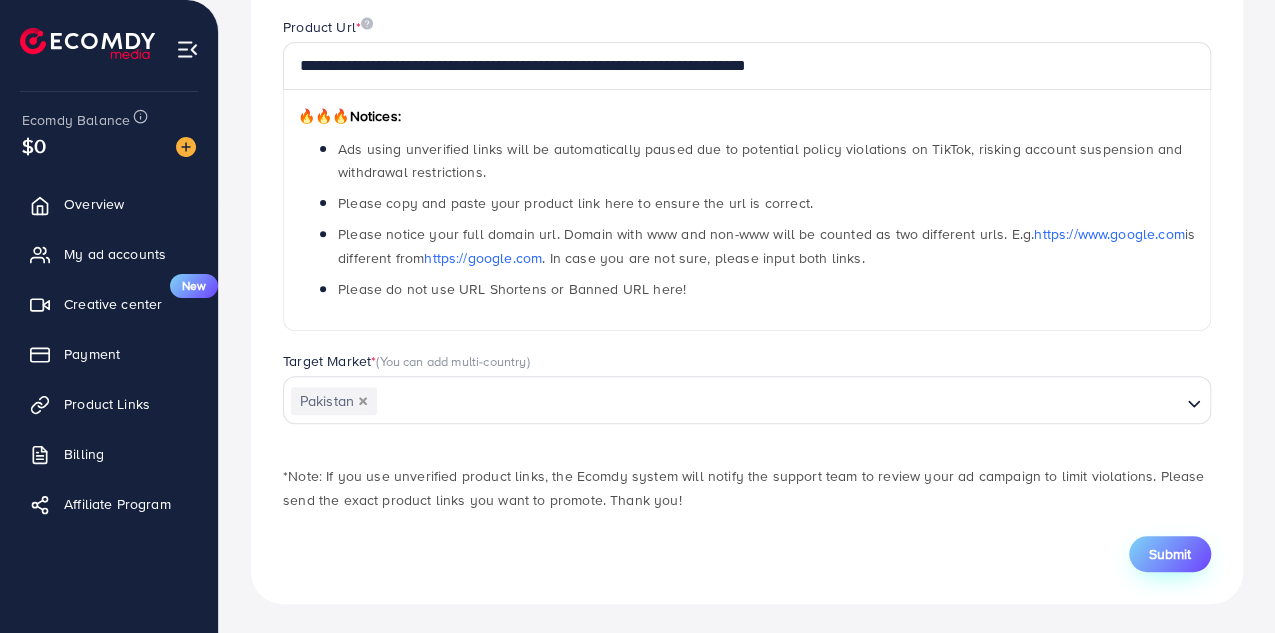 click on "Submit" at bounding box center (1170, 554) 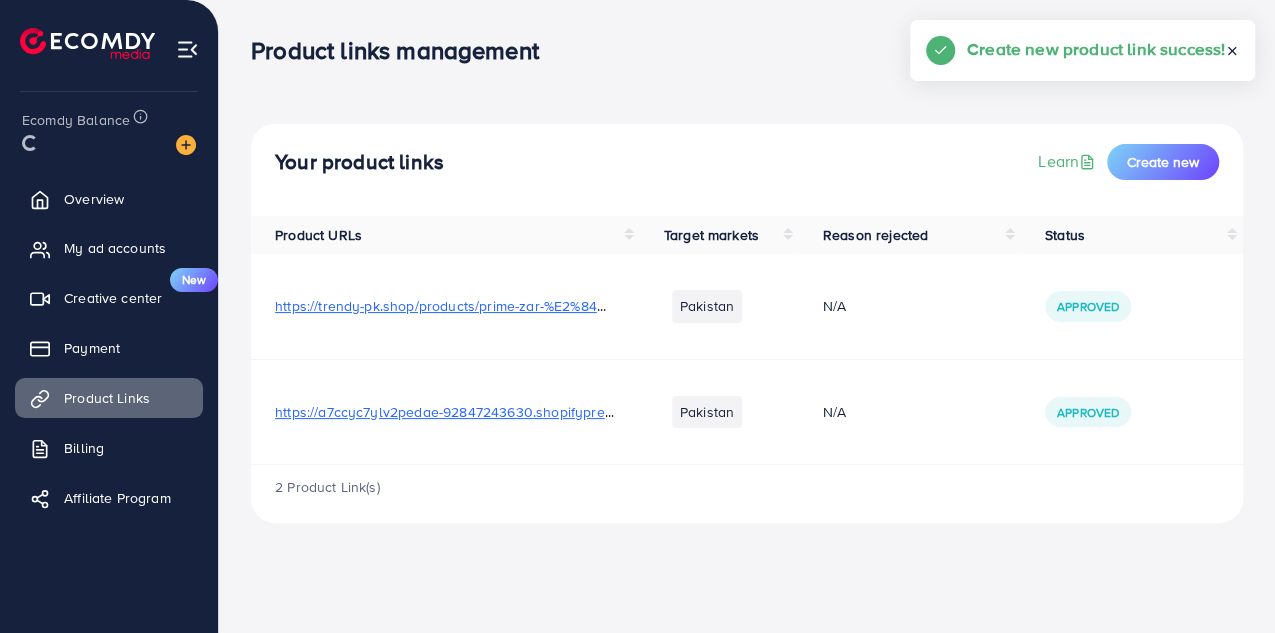 scroll, scrollTop: 0, scrollLeft: 0, axis: both 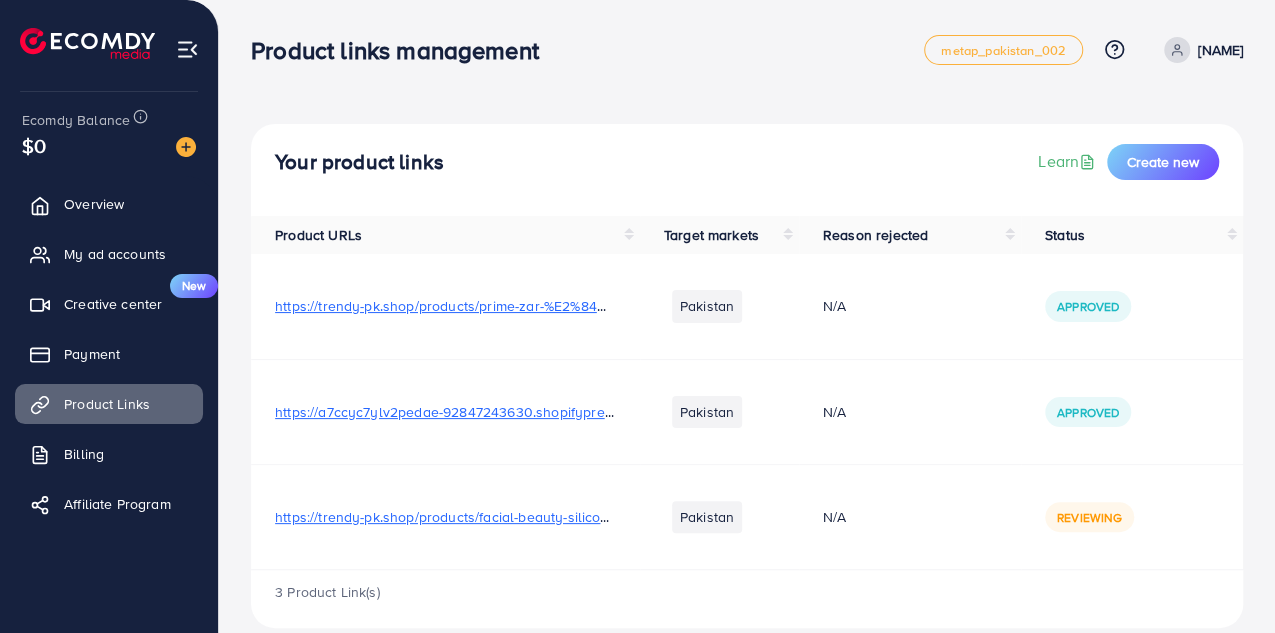 click on "https://trendy-pk.shop/products/prime-zar-%E2%84%A2-bluetooth-sunglasses-with-built-in-headphones-hands-free-calls-music-%E2%9C%A8" at bounding box center [720, 306] 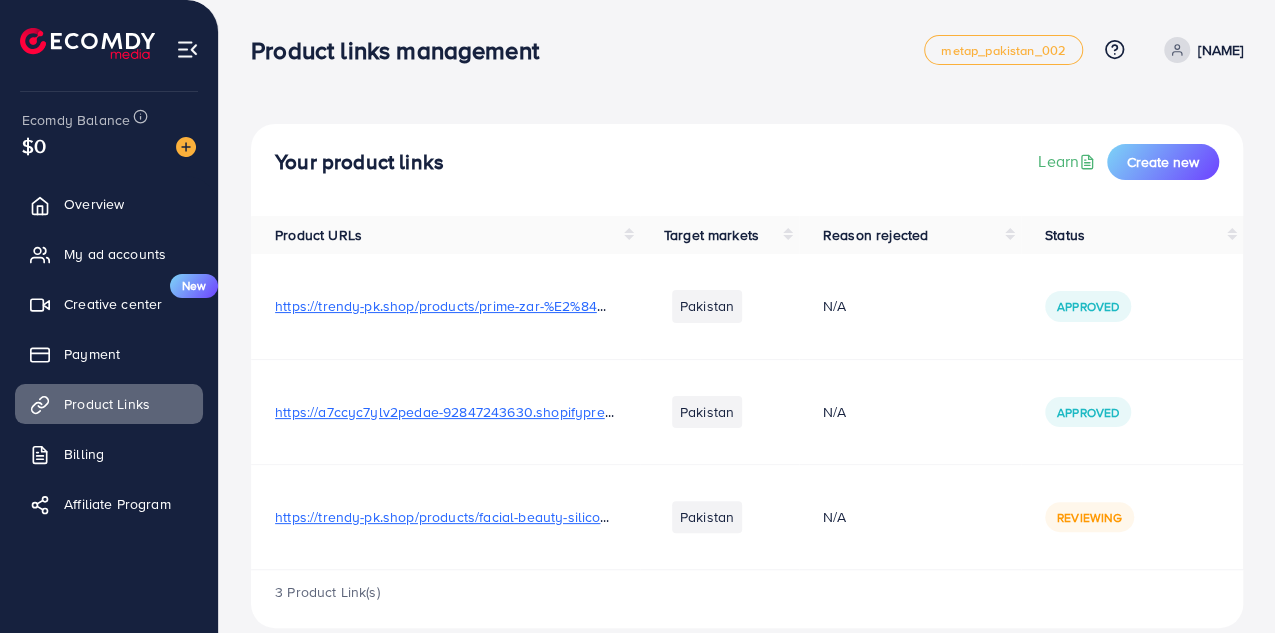 click on "https://trendy-pk.shop/products/prime-zar-%E2%84%A2-bluetooth-sunglasses-with-built-in-headphones-hands-free-calls-music-%E2%9C%A8" at bounding box center (720, 306) 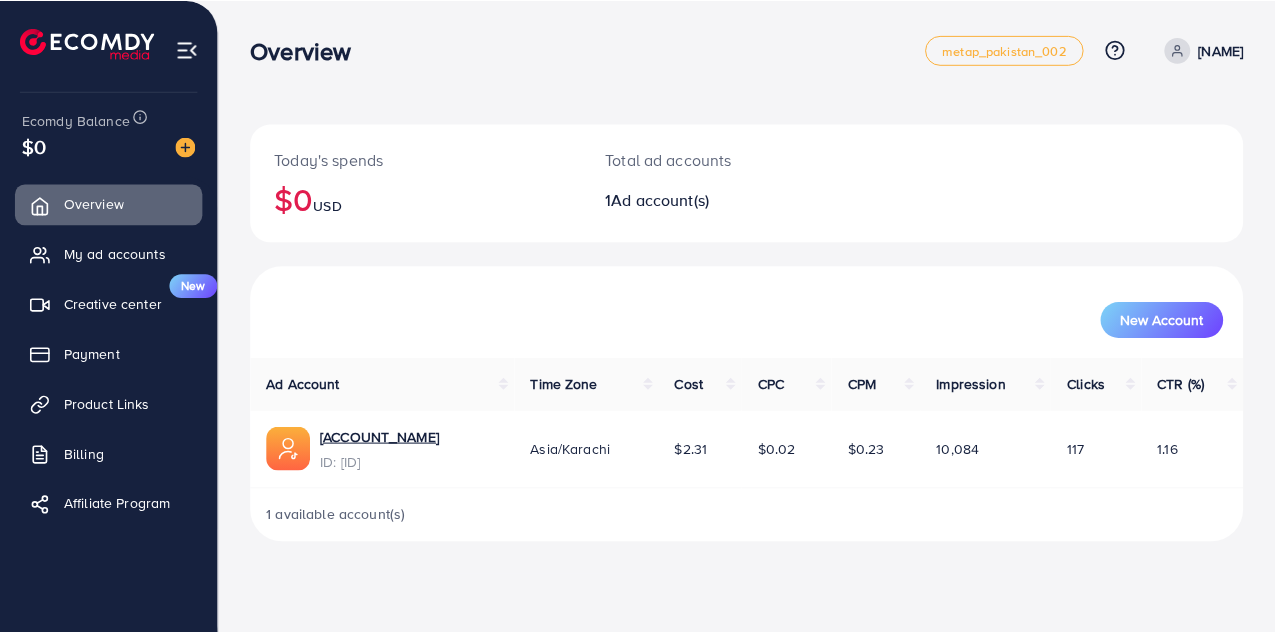 scroll, scrollTop: 0, scrollLeft: 0, axis: both 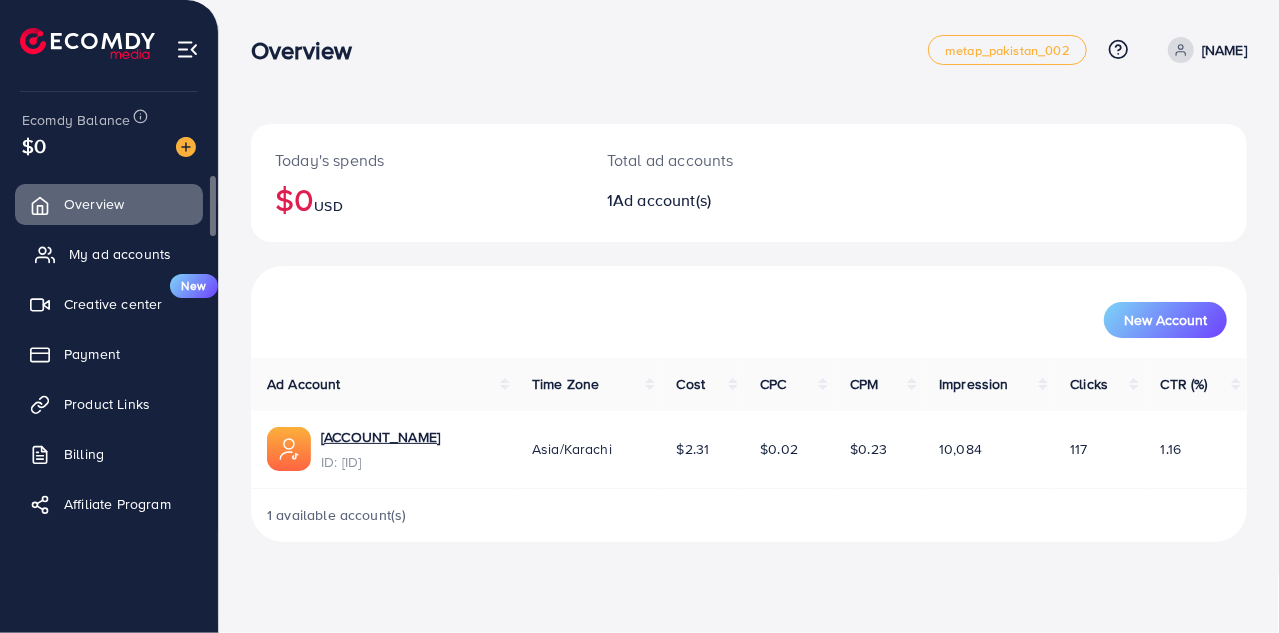 click on "My ad accounts" at bounding box center (120, 254) 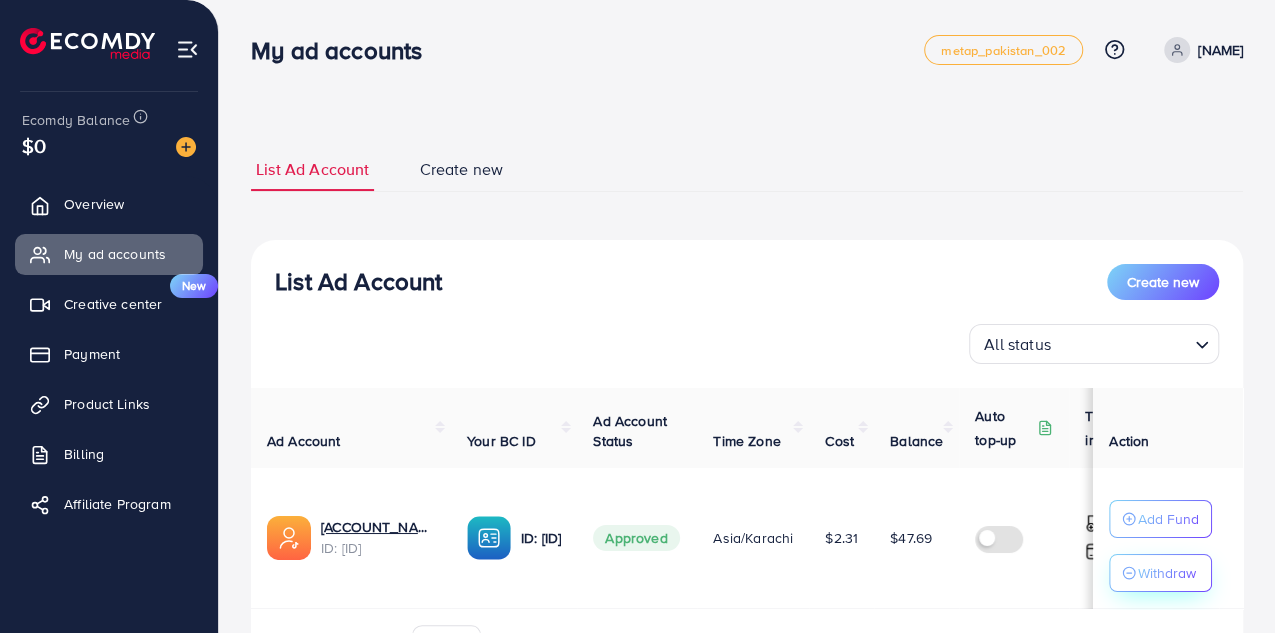 click on "Withdraw" at bounding box center (1167, 573) 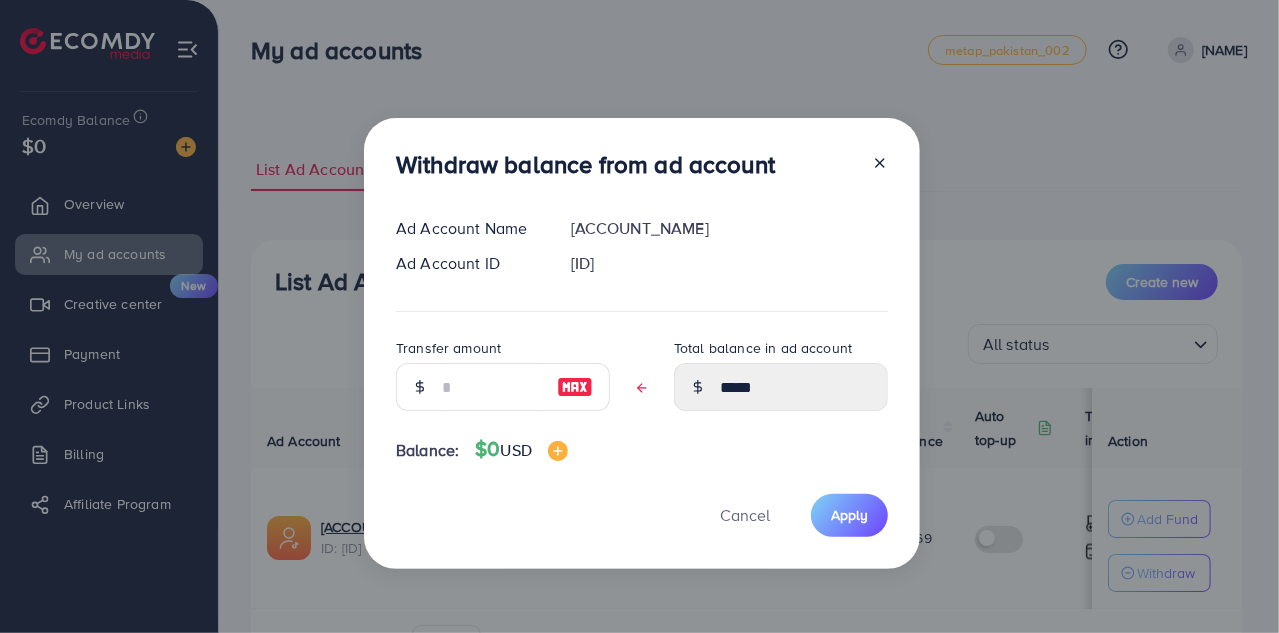 click at bounding box center [575, 387] 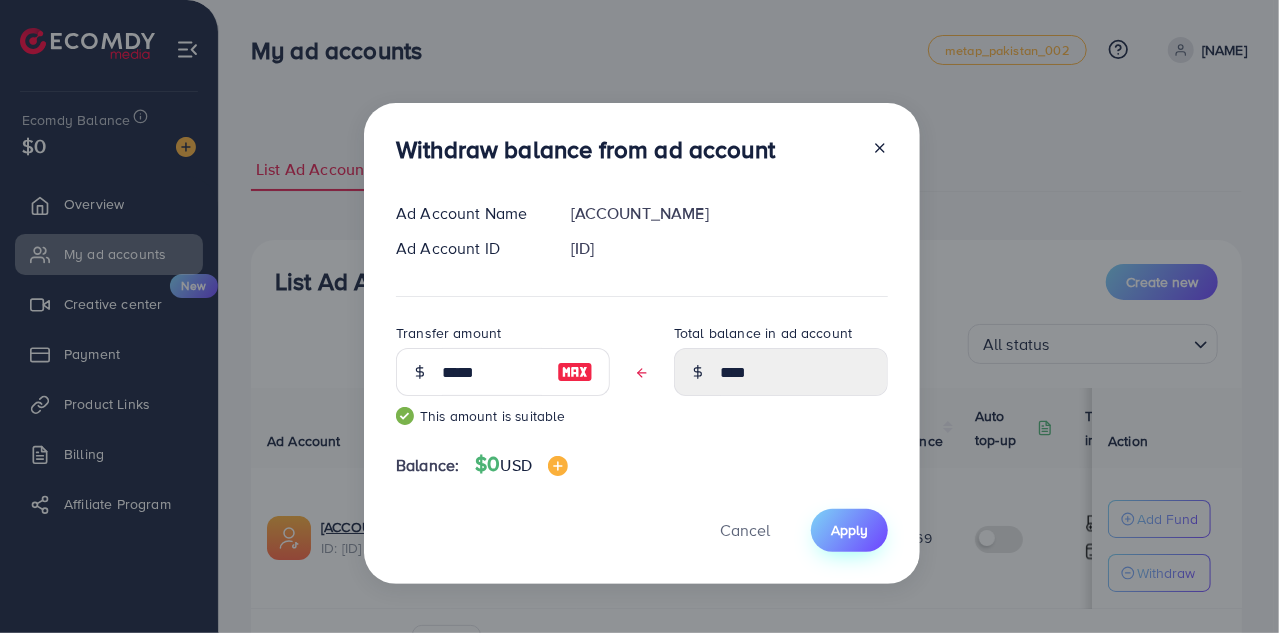 click on "Apply" at bounding box center [849, 530] 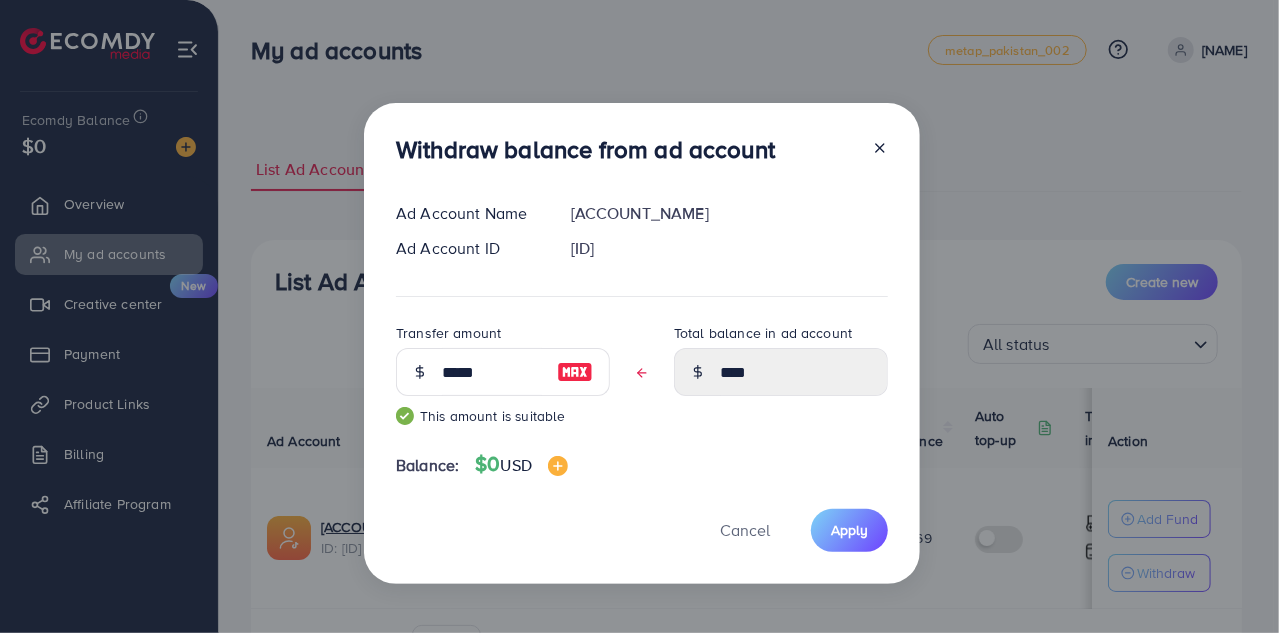 click 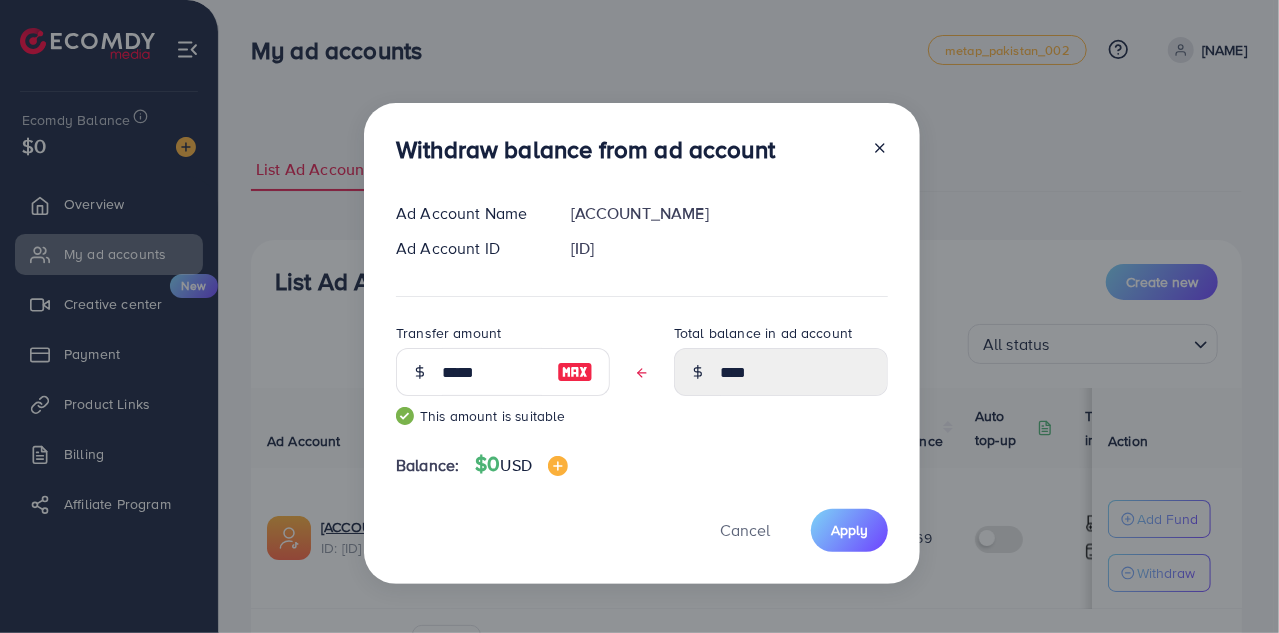 type 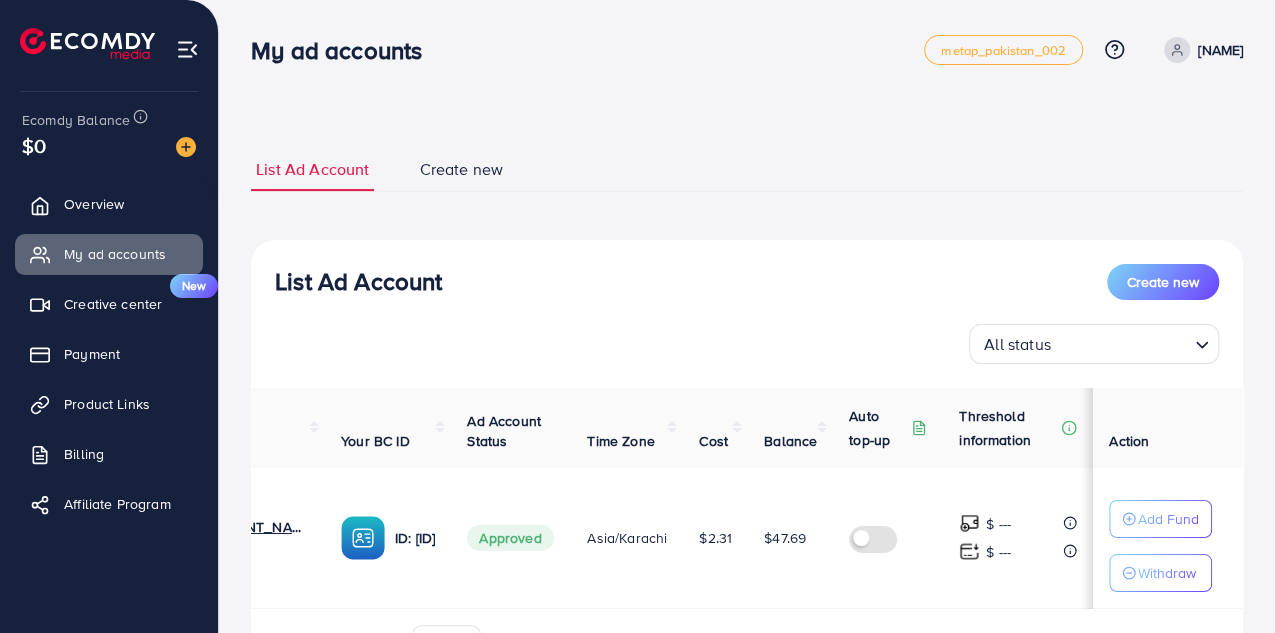 scroll, scrollTop: 0, scrollLeft: 198, axis: horizontal 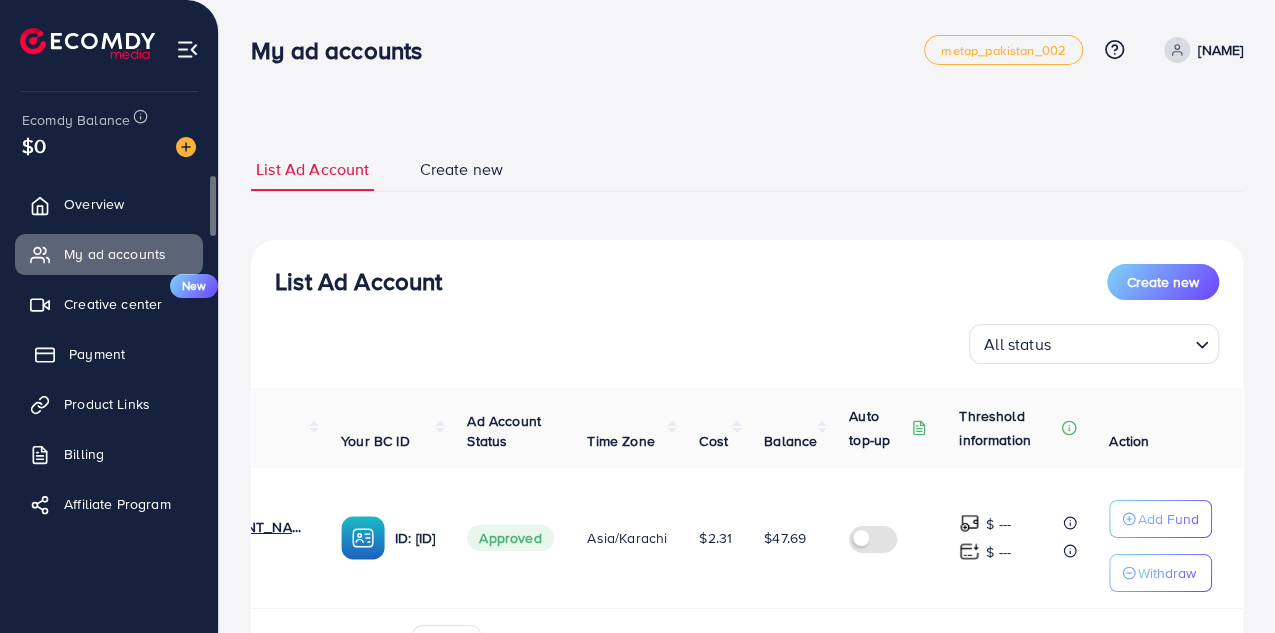 click on "Payment" at bounding box center [97, 354] 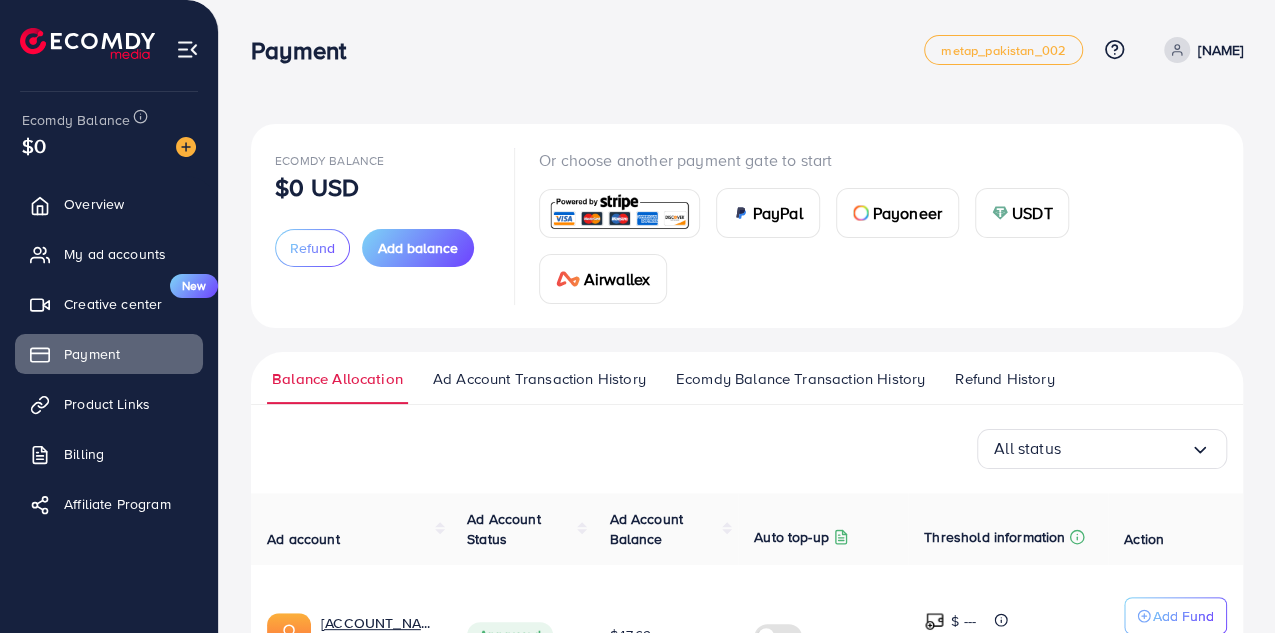 click on "USDT" at bounding box center (1032, 213) 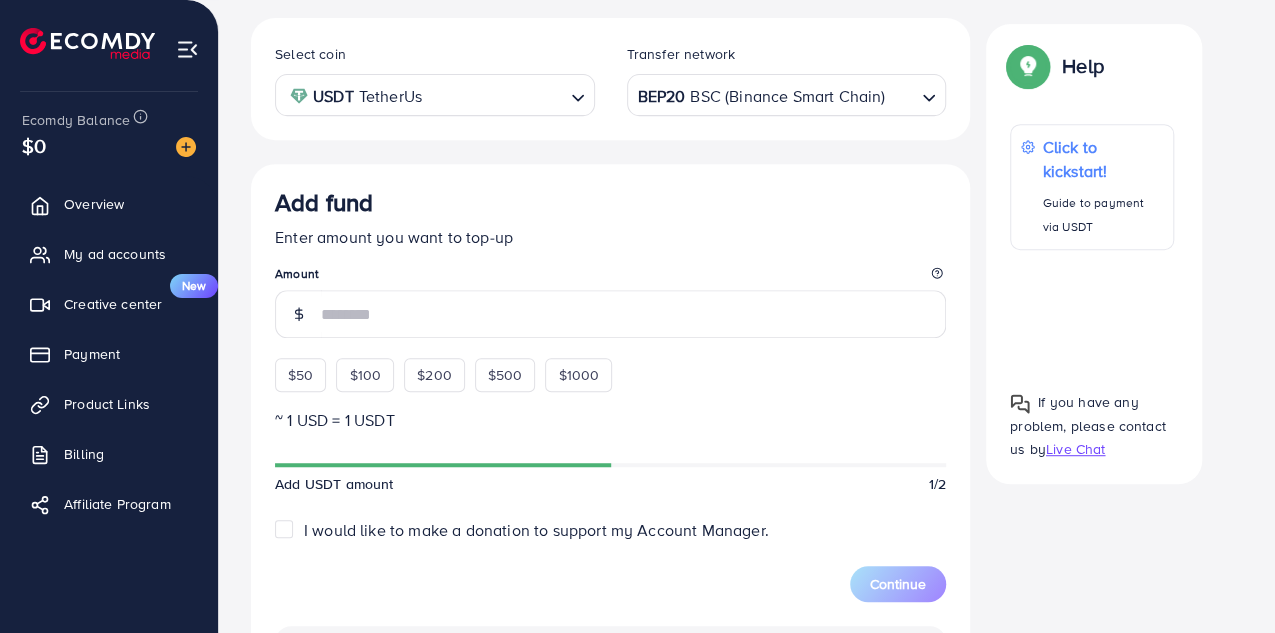 scroll, scrollTop: 0, scrollLeft: 0, axis: both 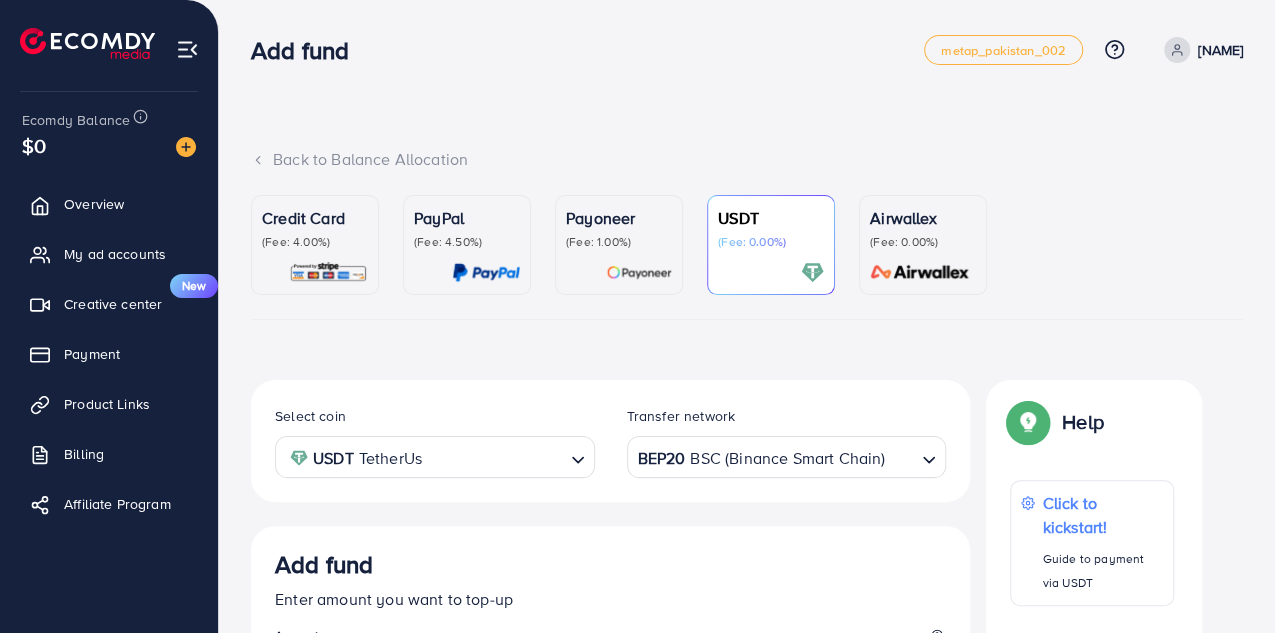 click on "Back to Balance Allocation" at bounding box center (747, 159) 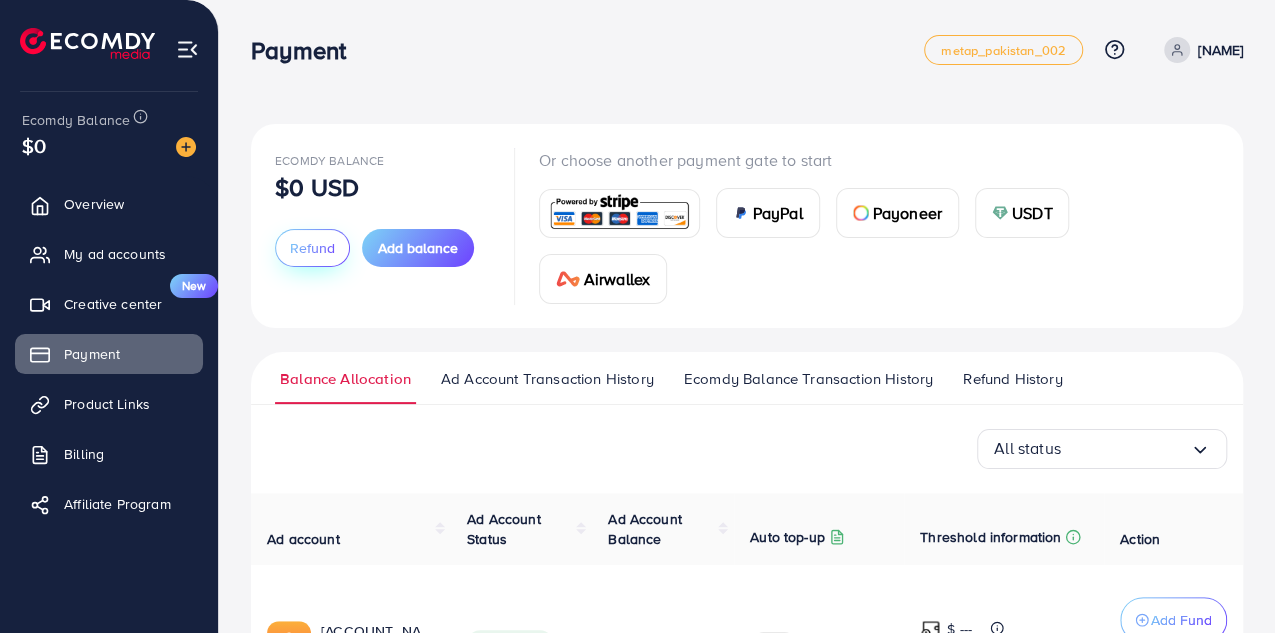 click on "Refund" at bounding box center (312, 248) 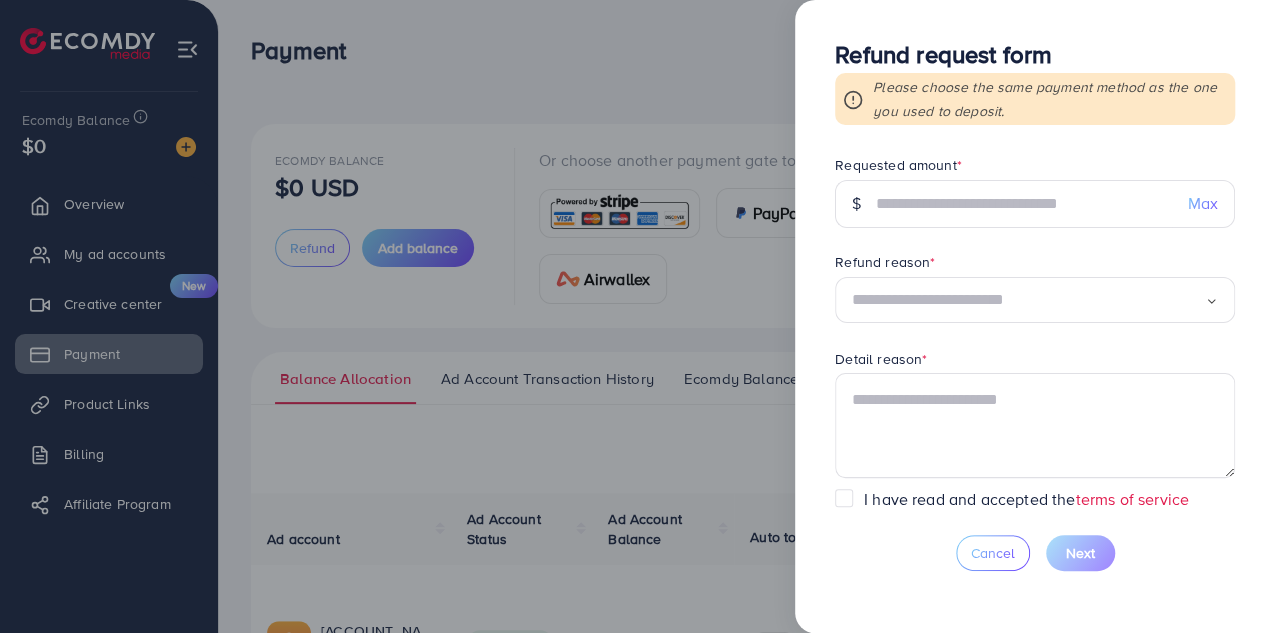 scroll, scrollTop: 18, scrollLeft: 0, axis: vertical 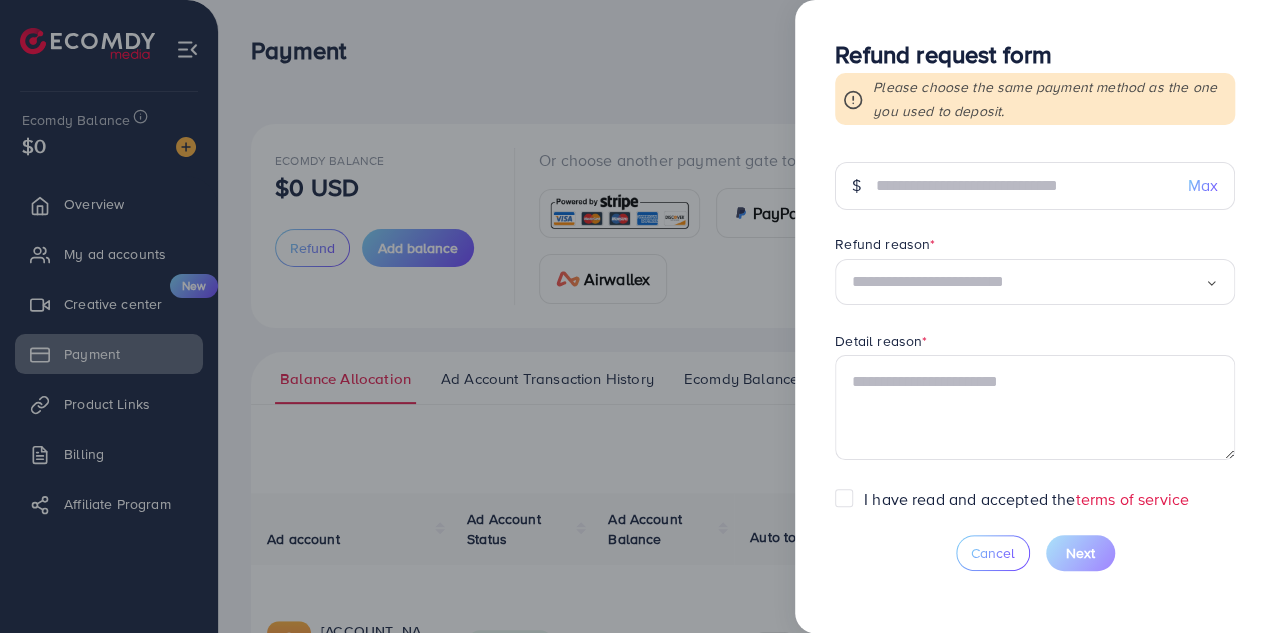 click on "Max" at bounding box center (1203, 185) 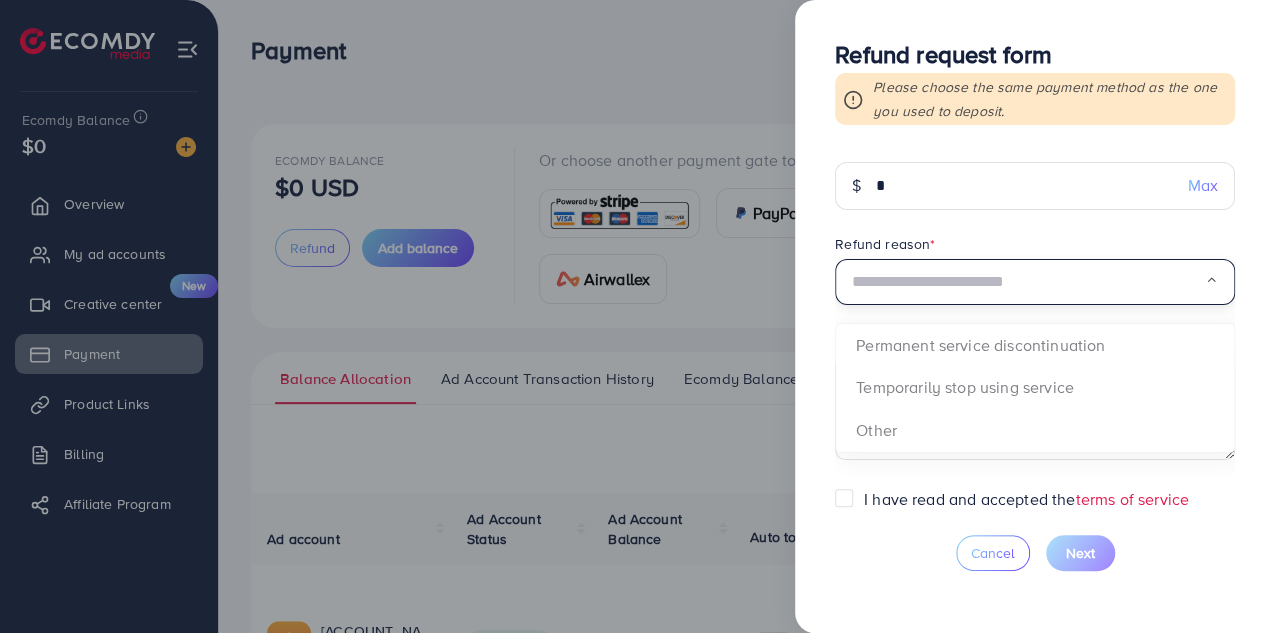 click at bounding box center [1028, 282] 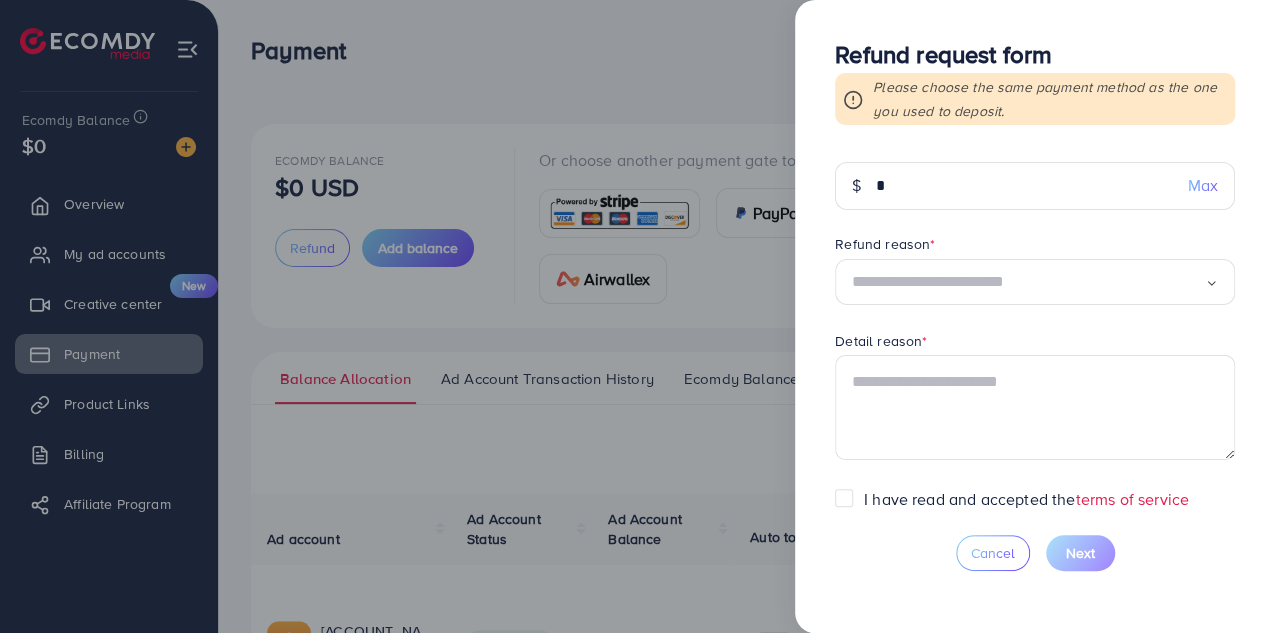 click on "Cancel   Next" at bounding box center [1035, 553] 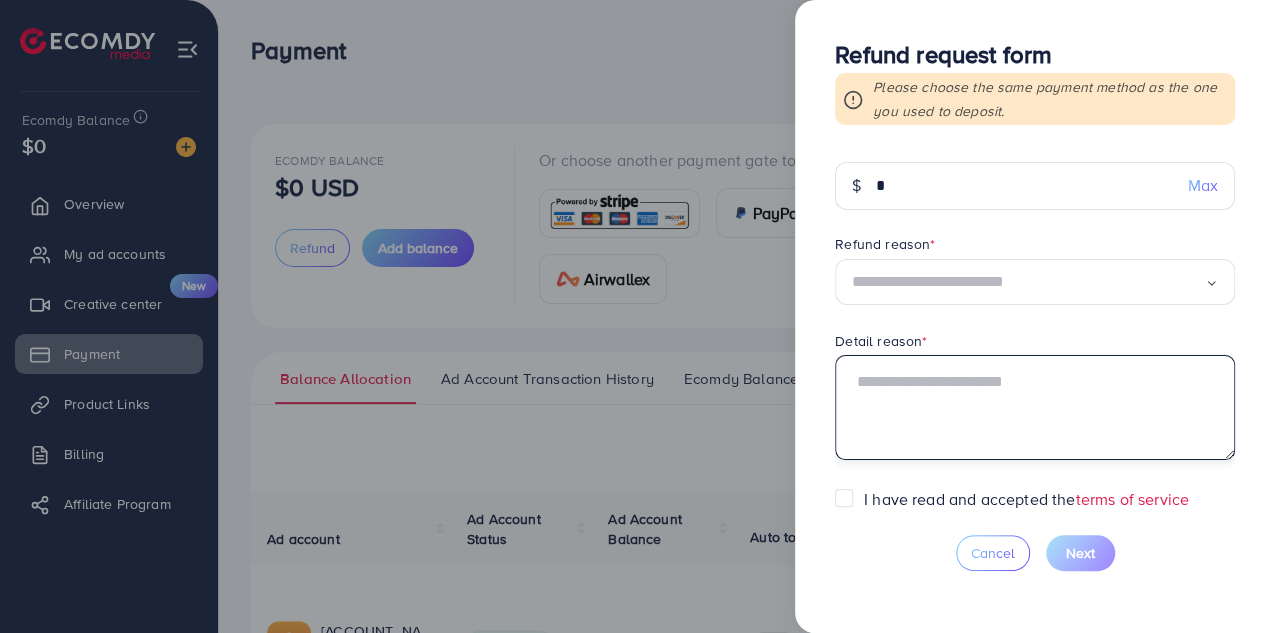 click at bounding box center (1035, 407) 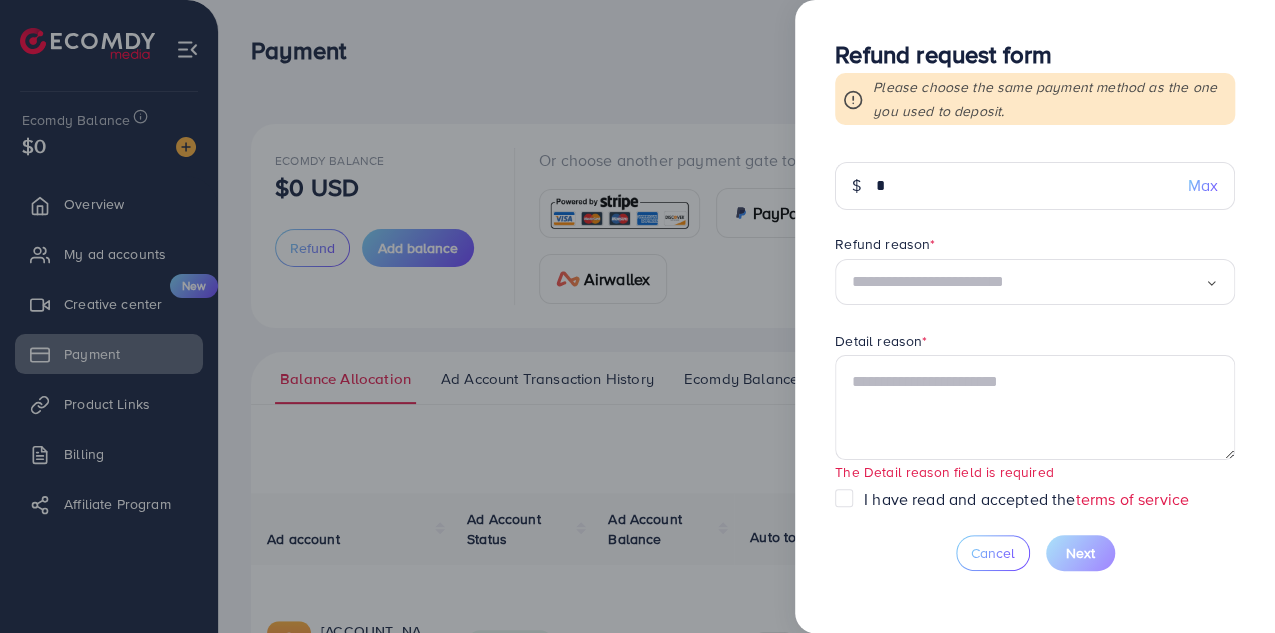 click on "Cancel   Next" at bounding box center [1035, 553] 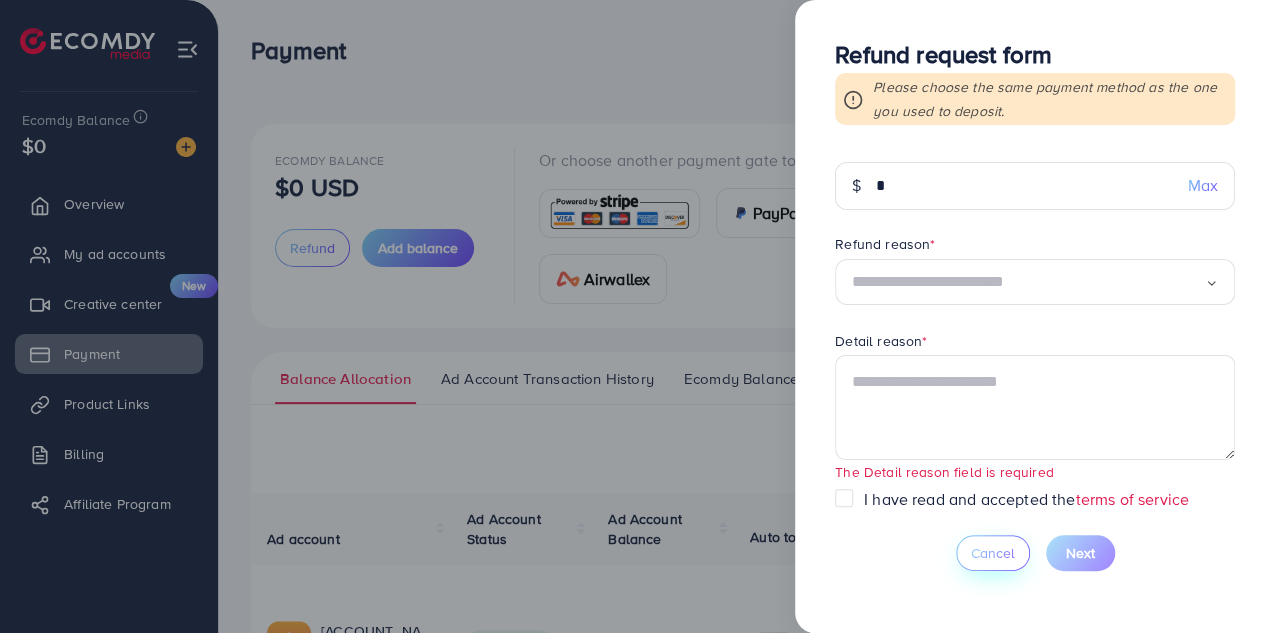 click on "Cancel" at bounding box center (993, 553) 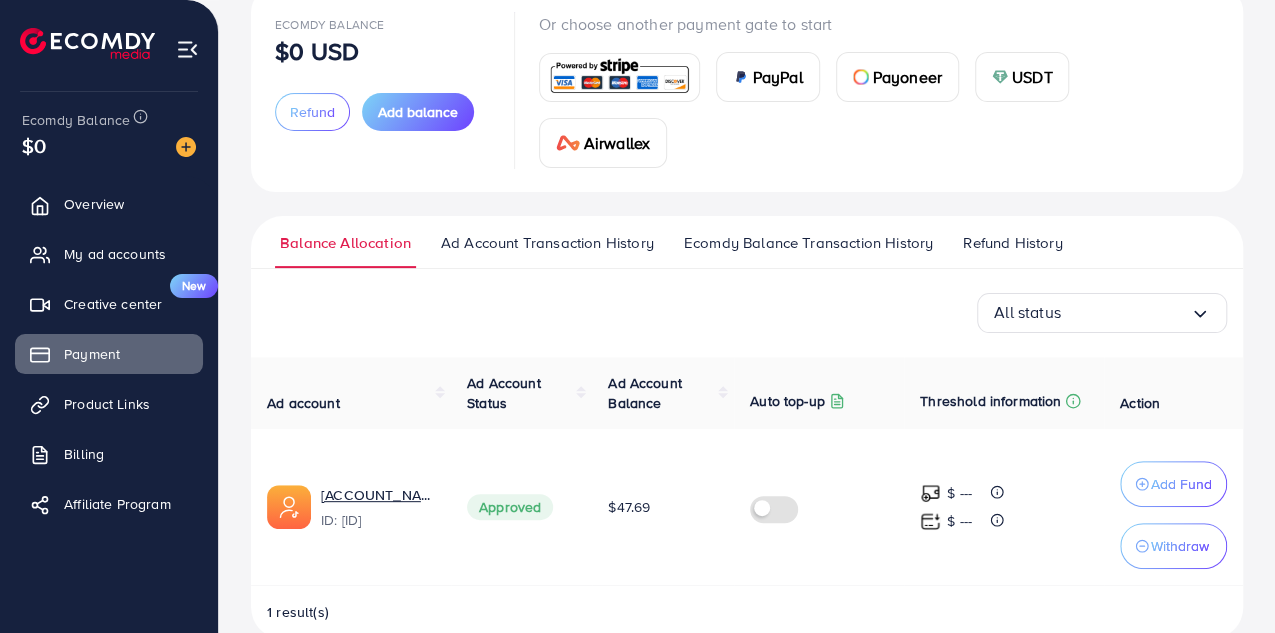 scroll, scrollTop: 170, scrollLeft: 0, axis: vertical 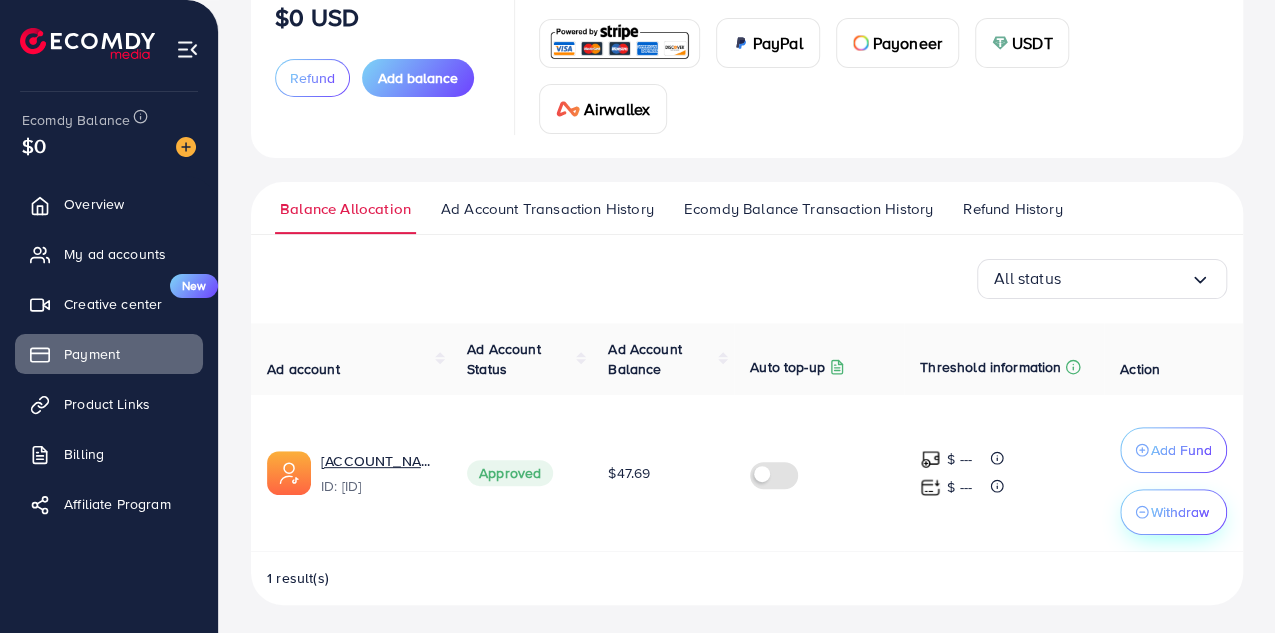 click on "Withdraw" at bounding box center [1180, 512] 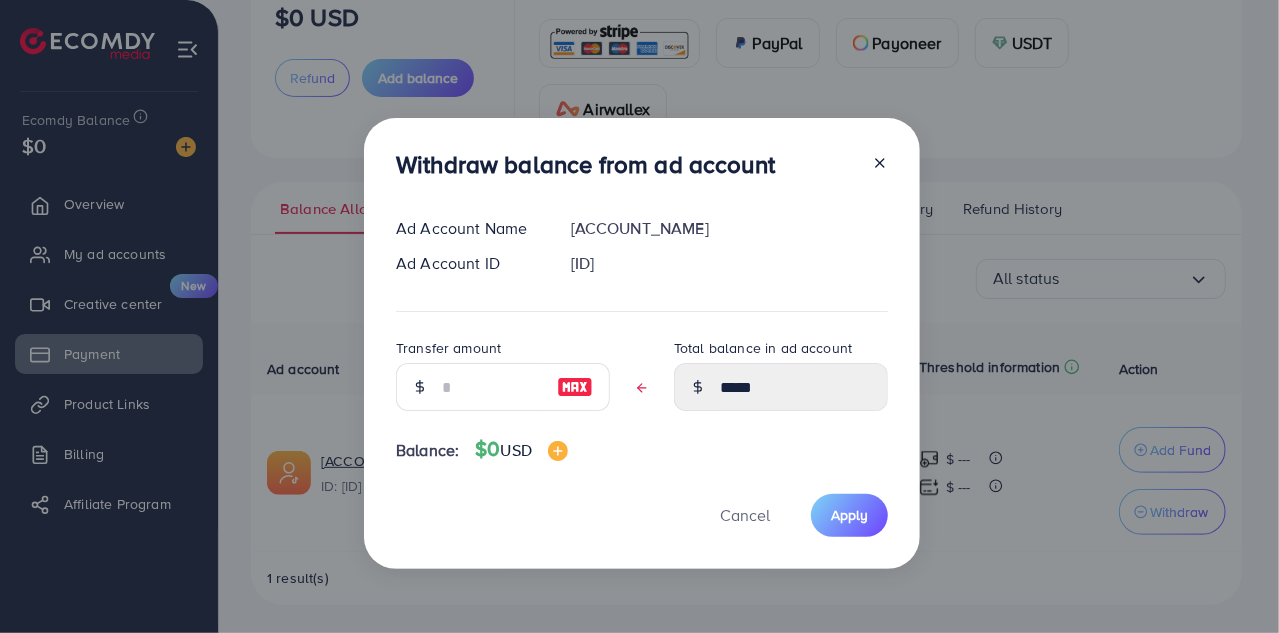 click at bounding box center [575, 387] 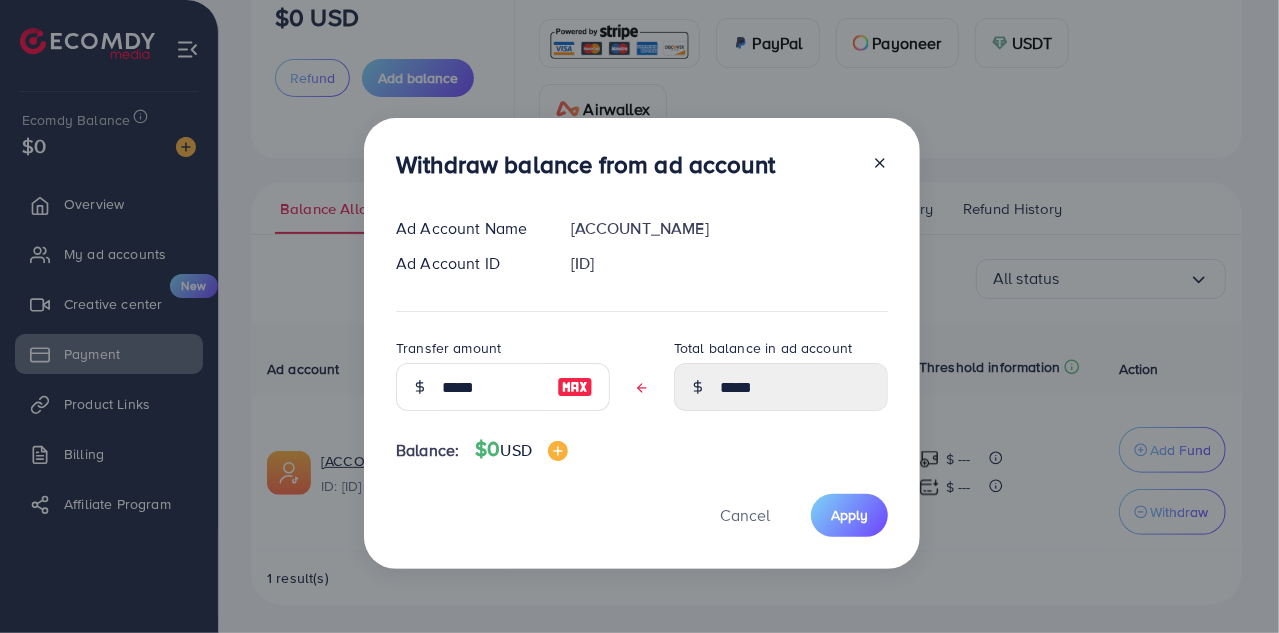 type on "****" 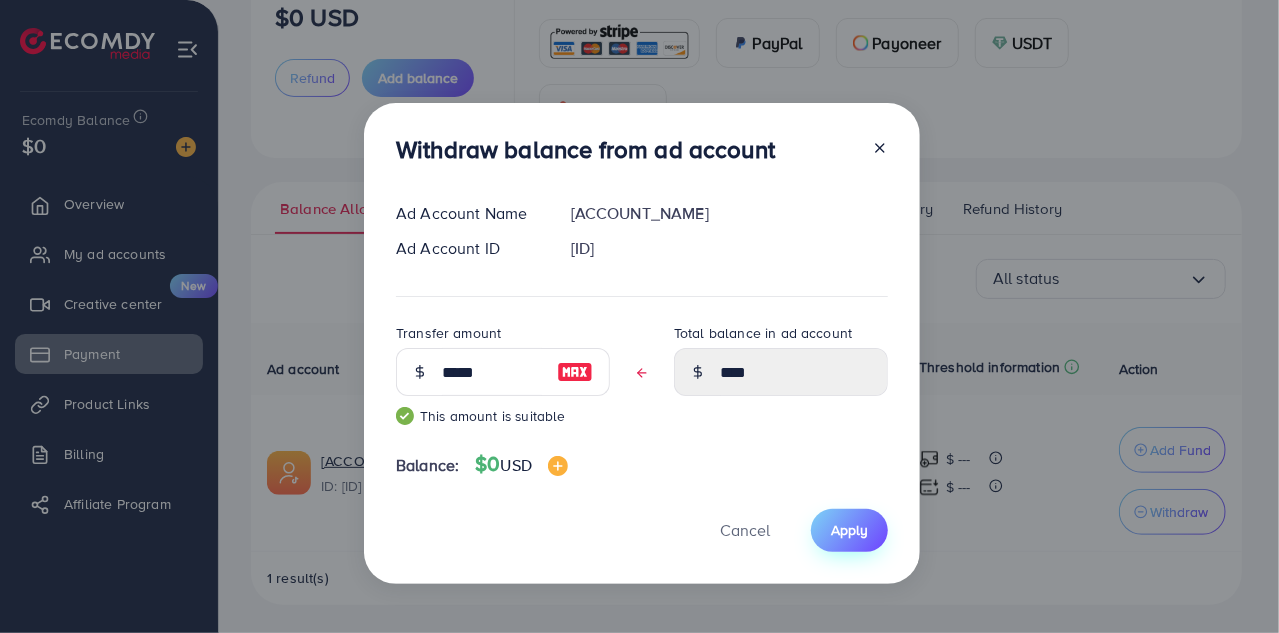 click on "Apply" at bounding box center [849, 530] 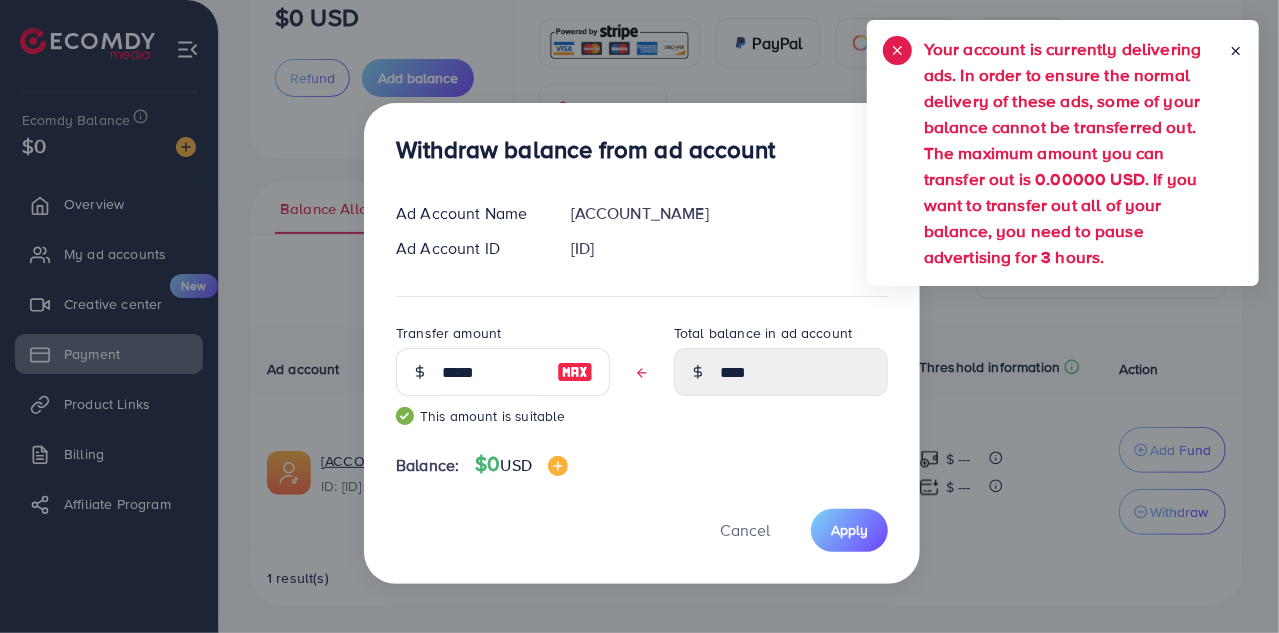click on "Your account is currently delivering ads. In order to ensure the normal delivery of these ads, some of your balance cannot be transferred out. The maximum amount you can transfer out is 0.00000 USD. If you want to transfer out all of your balance, you need to pause advertising for 3 hours." at bounding box center [1063, 153] 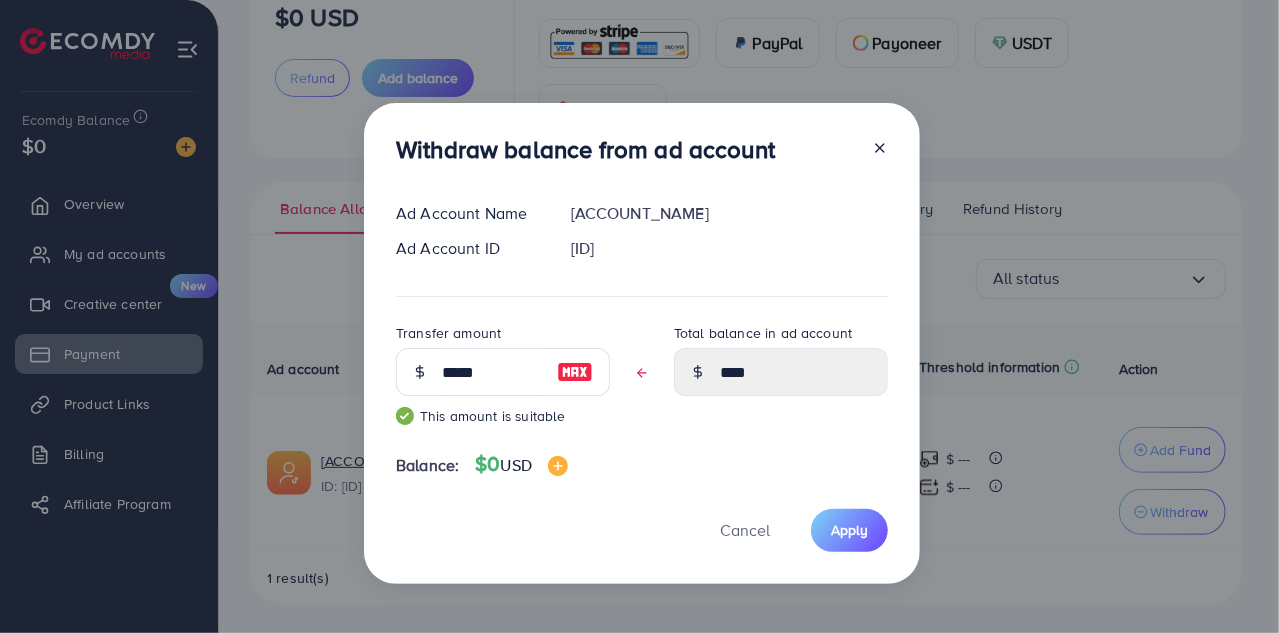 click 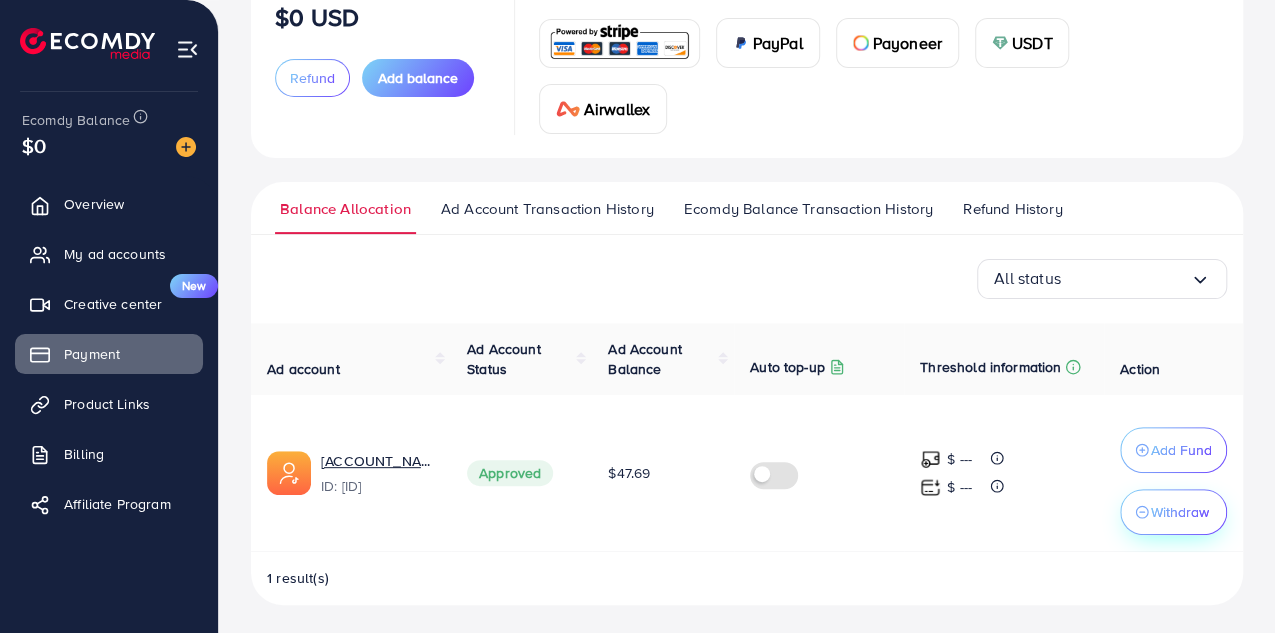 click on "Withdraw" at bounding box center [1180, 512] 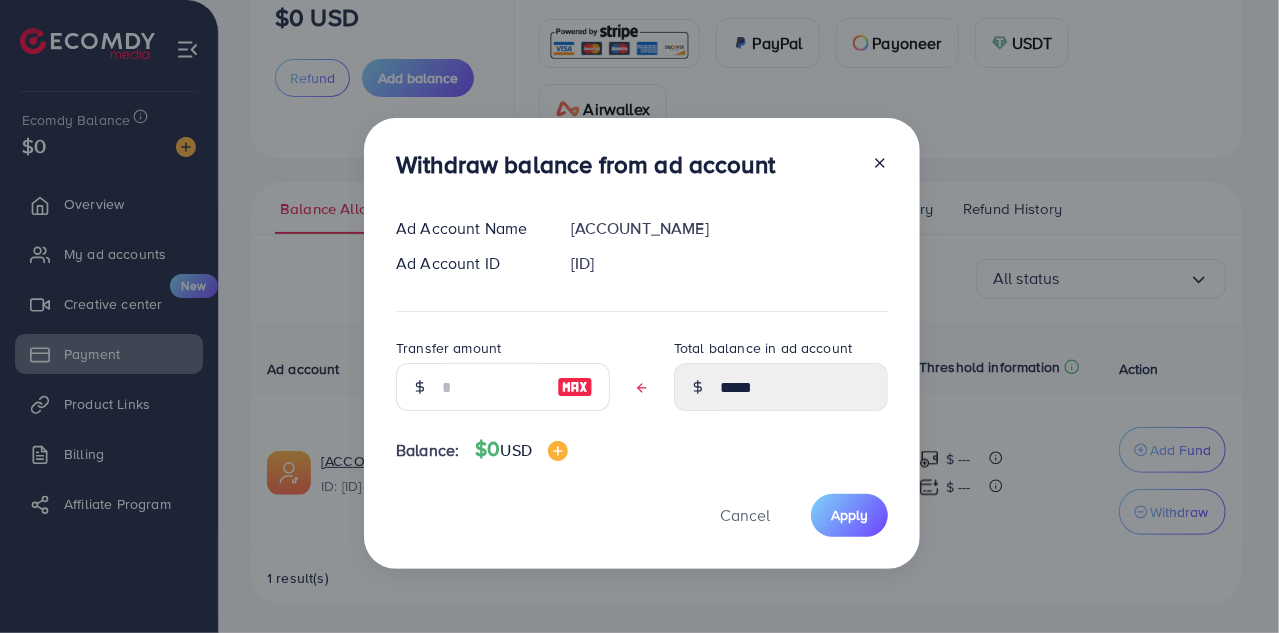 click at bounding box center (575, 387) 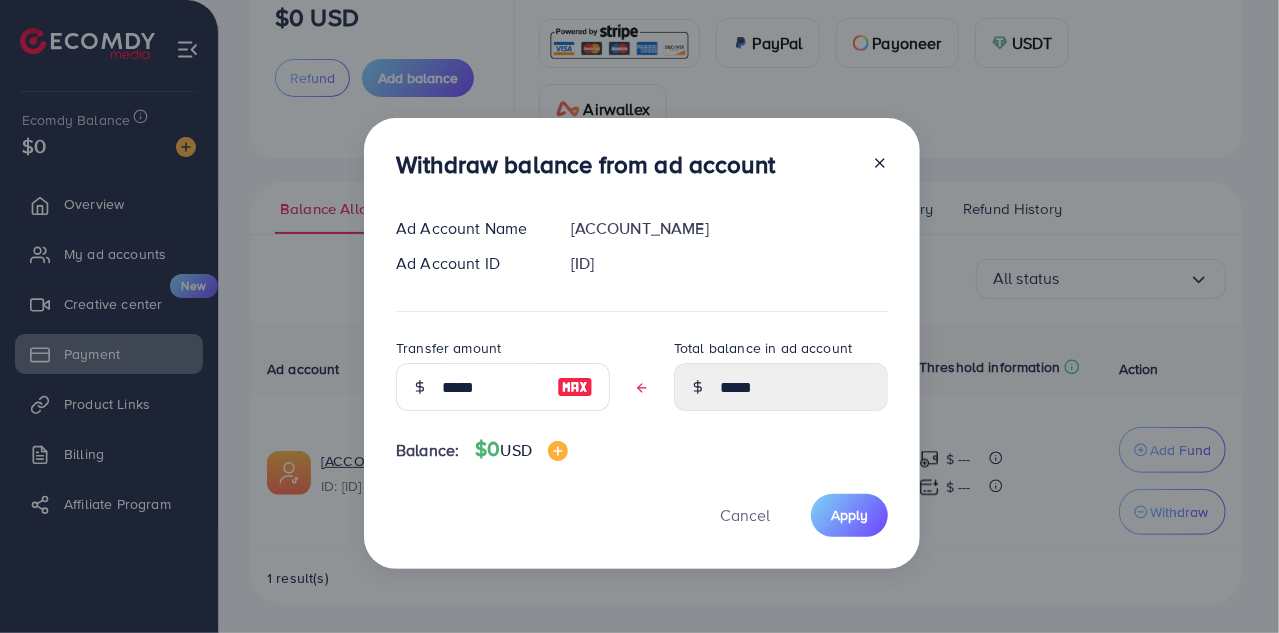 type on "****" 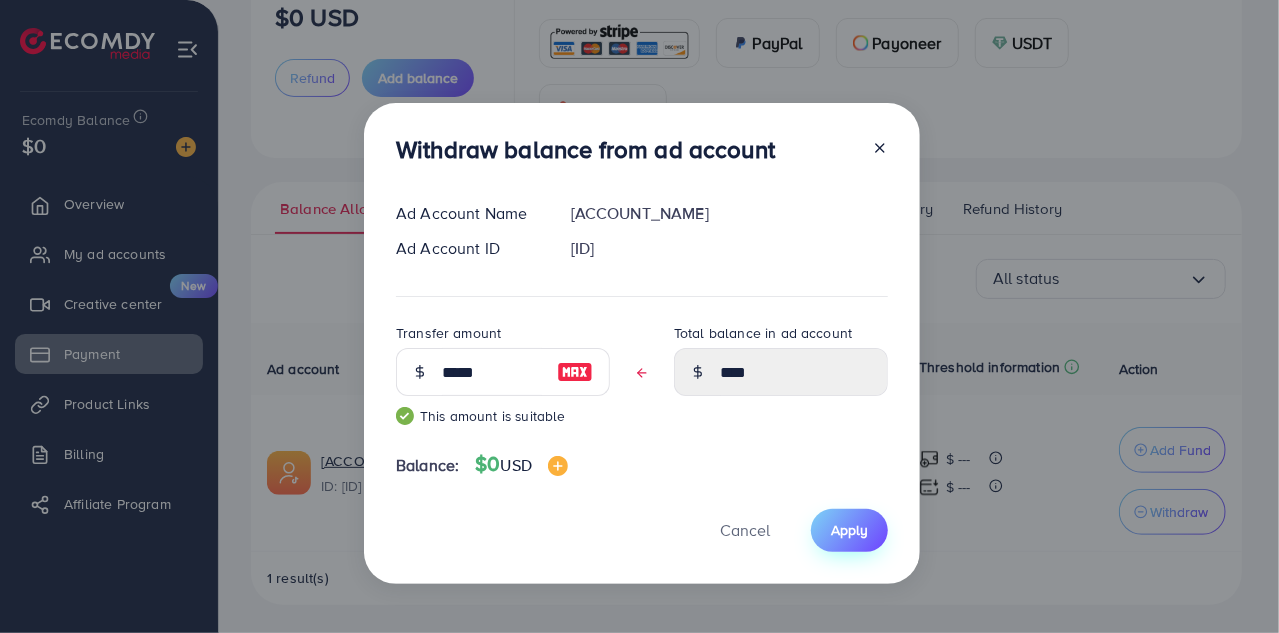 click on "Apply" at bounding box center (849, 530) 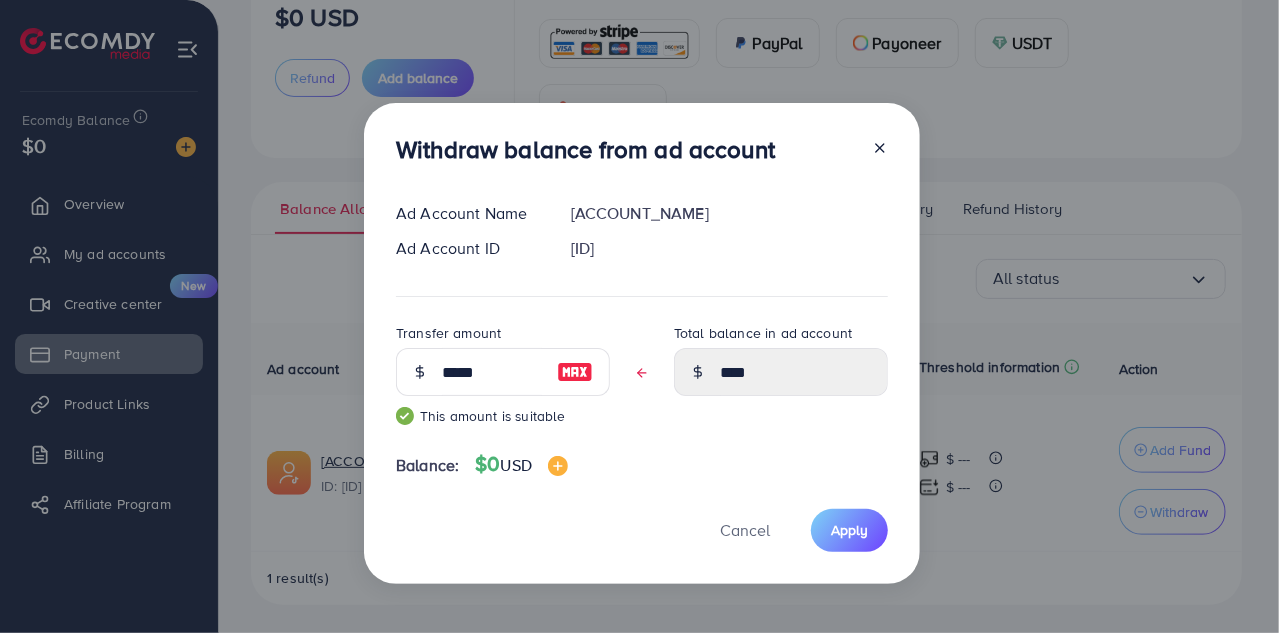 click 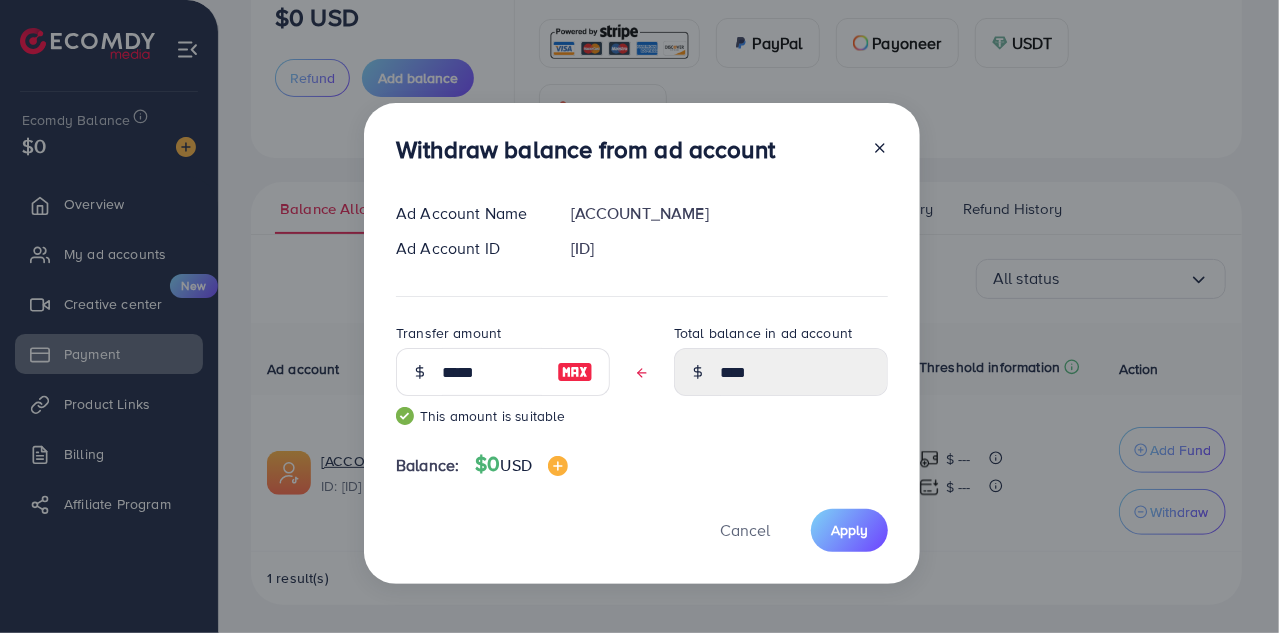 type 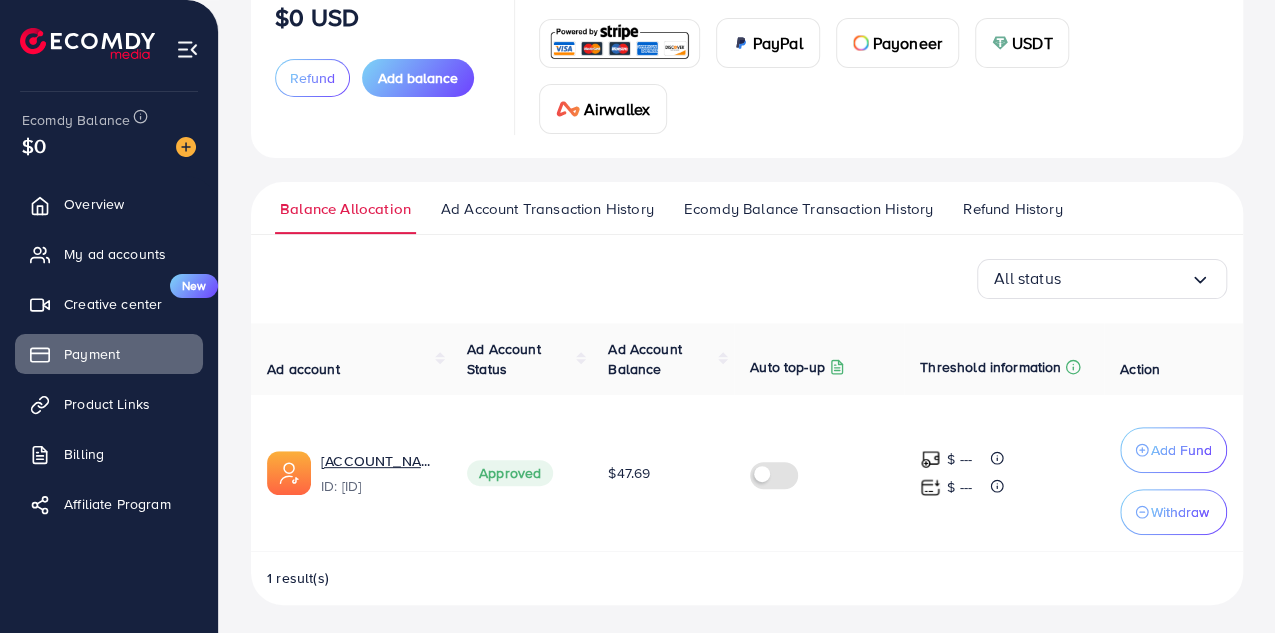 scroll, scrollTop: 0, scrollLeft: 0, axis: both 